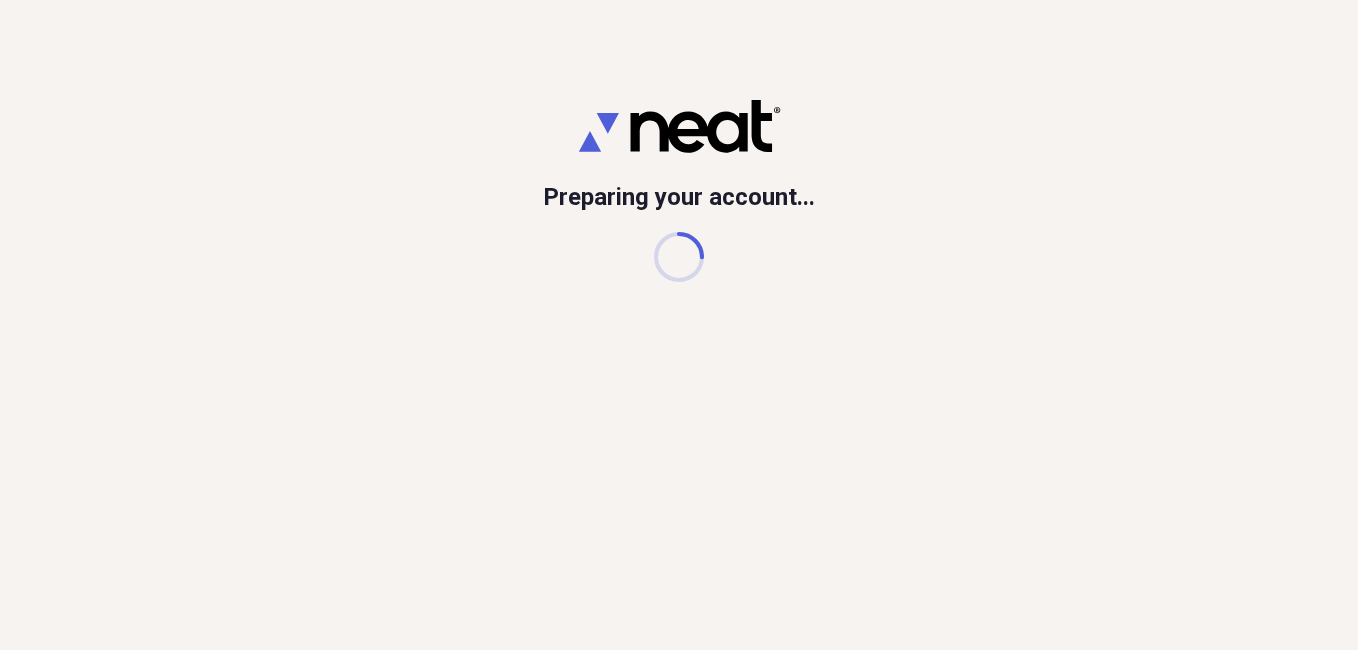 scroll, scrollTop: 0, scrollLeft: 0, axis: both 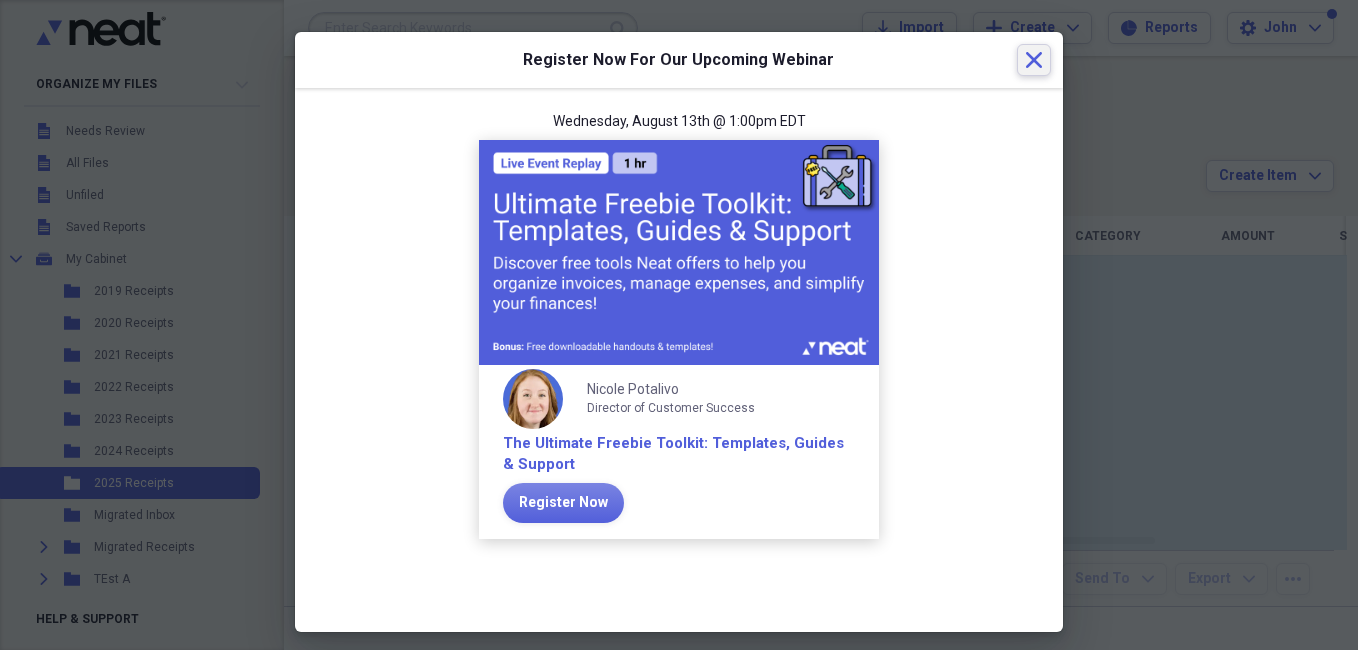 click on "Close" at bounding box center (1034, 60) 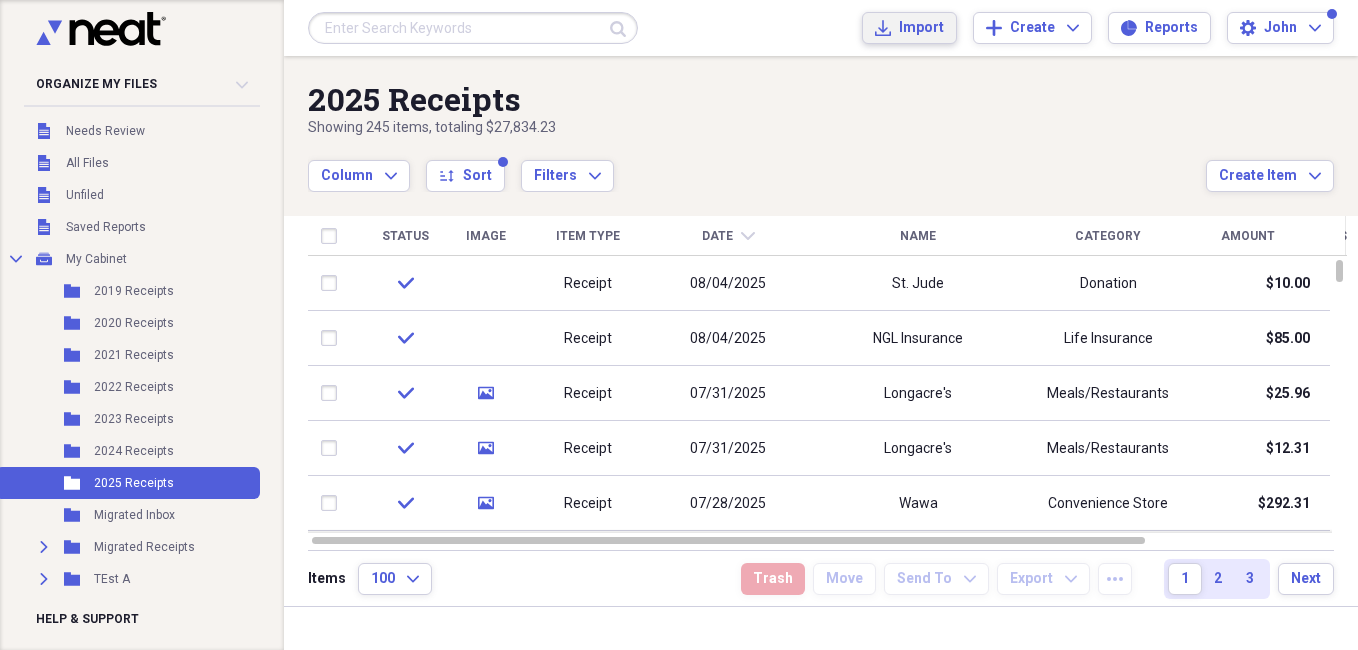 click on "Import" at bounding box center (921, 28) 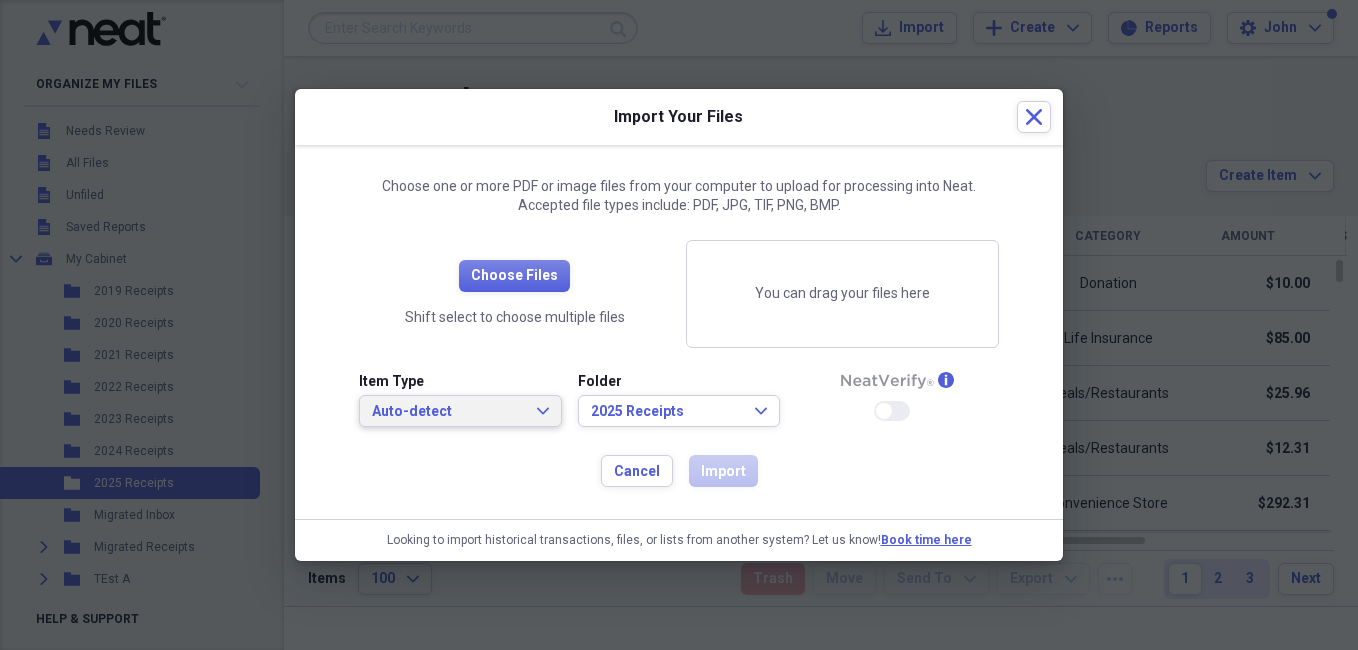click on "Auto-detect Expand" at bounding box center (460, 412) 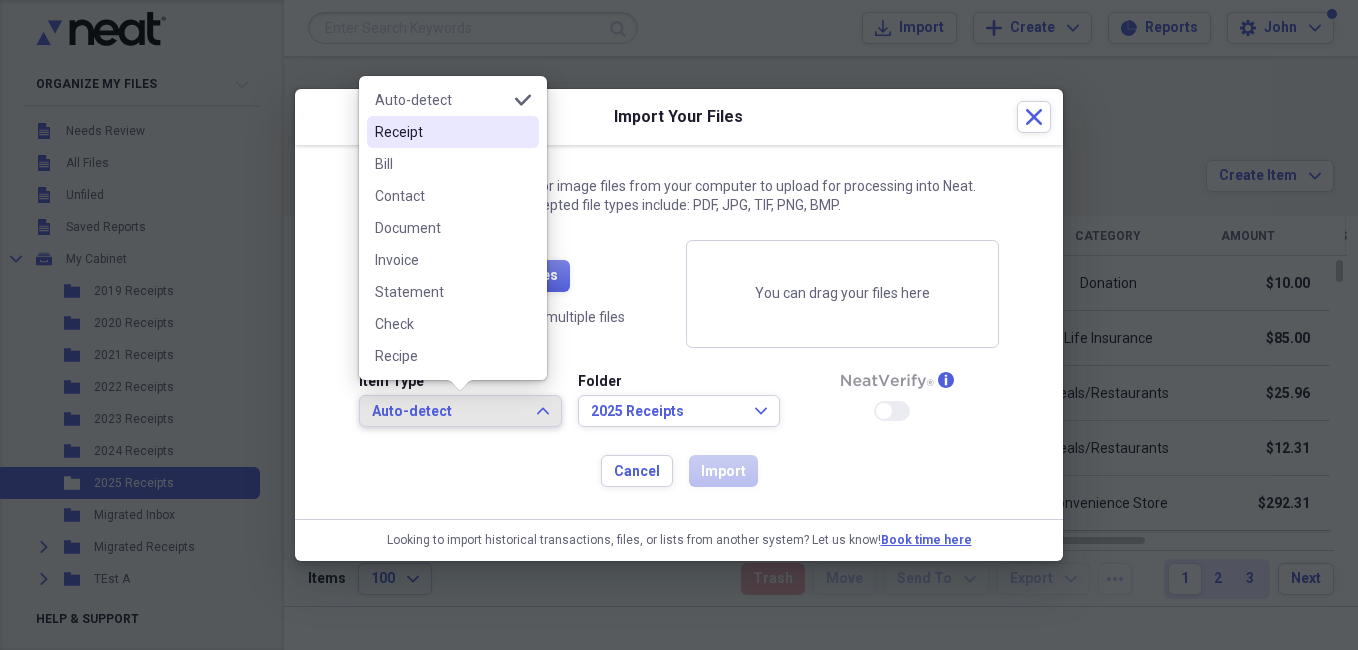 click on "Receipt" at bounding box center (441, 132) 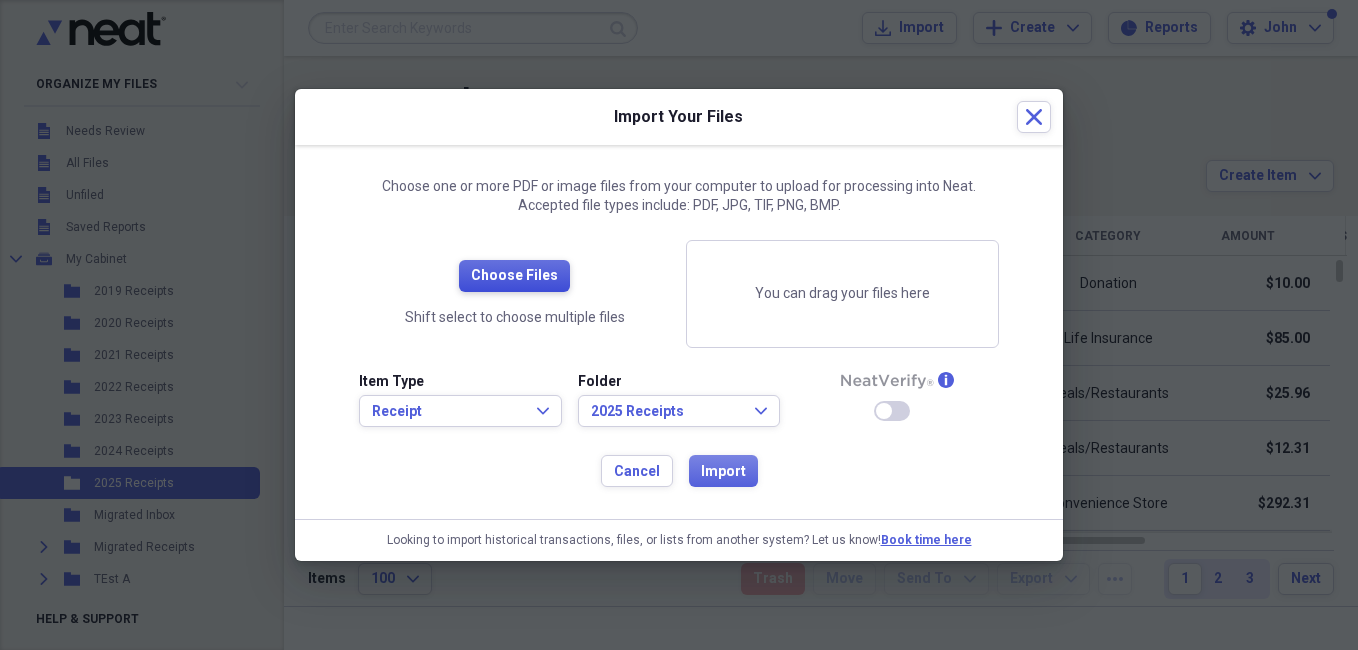 click on "Choose Files" at bounding box center (514, 276) 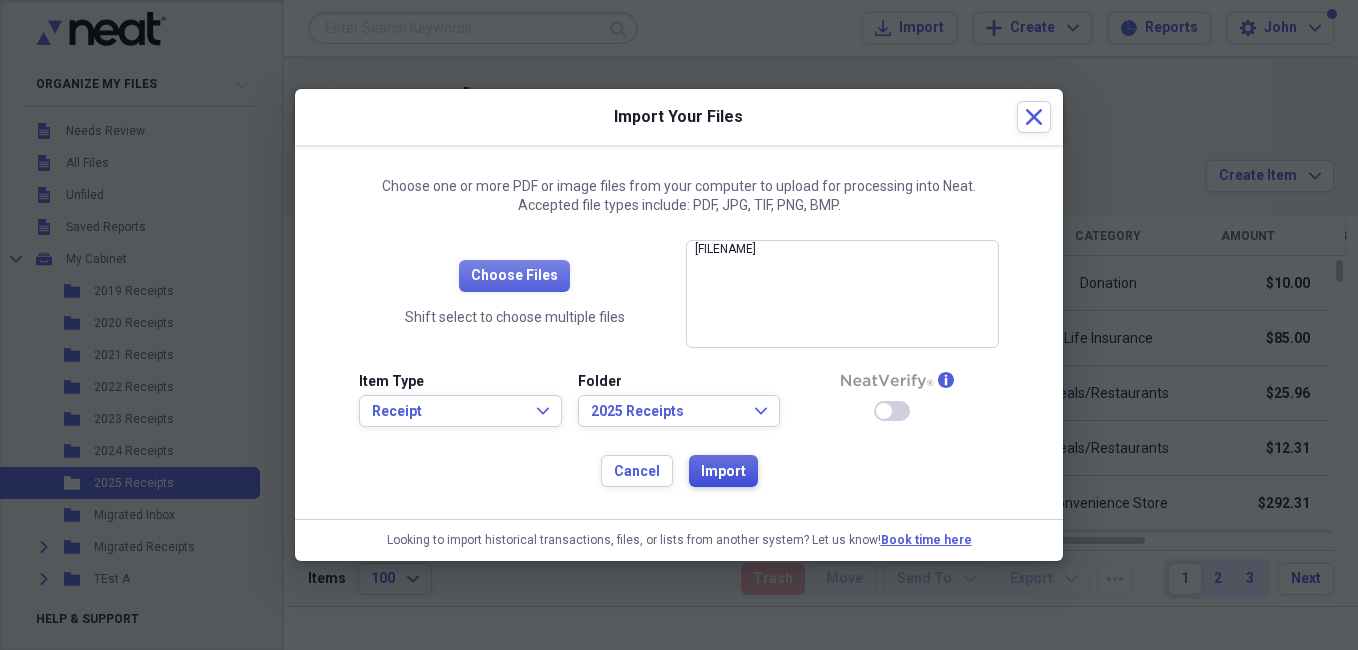 click on "Import" at bounding box center [723, 472] 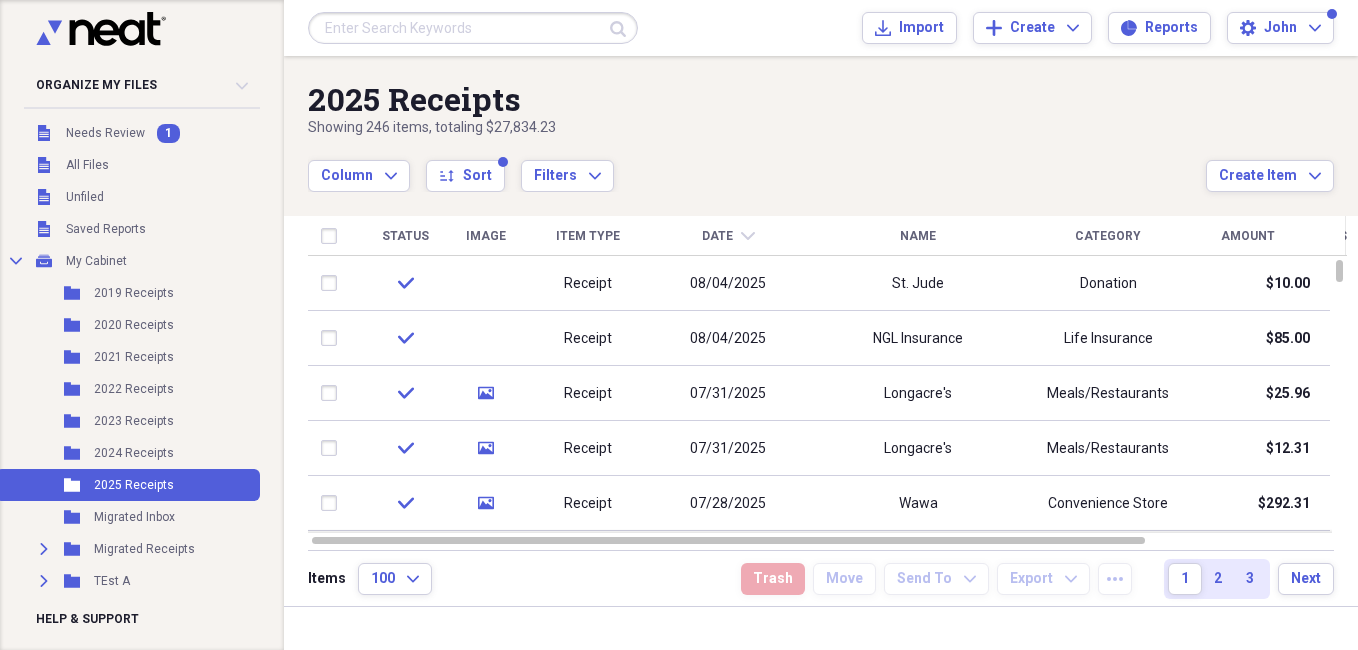 click on "chevron-down" 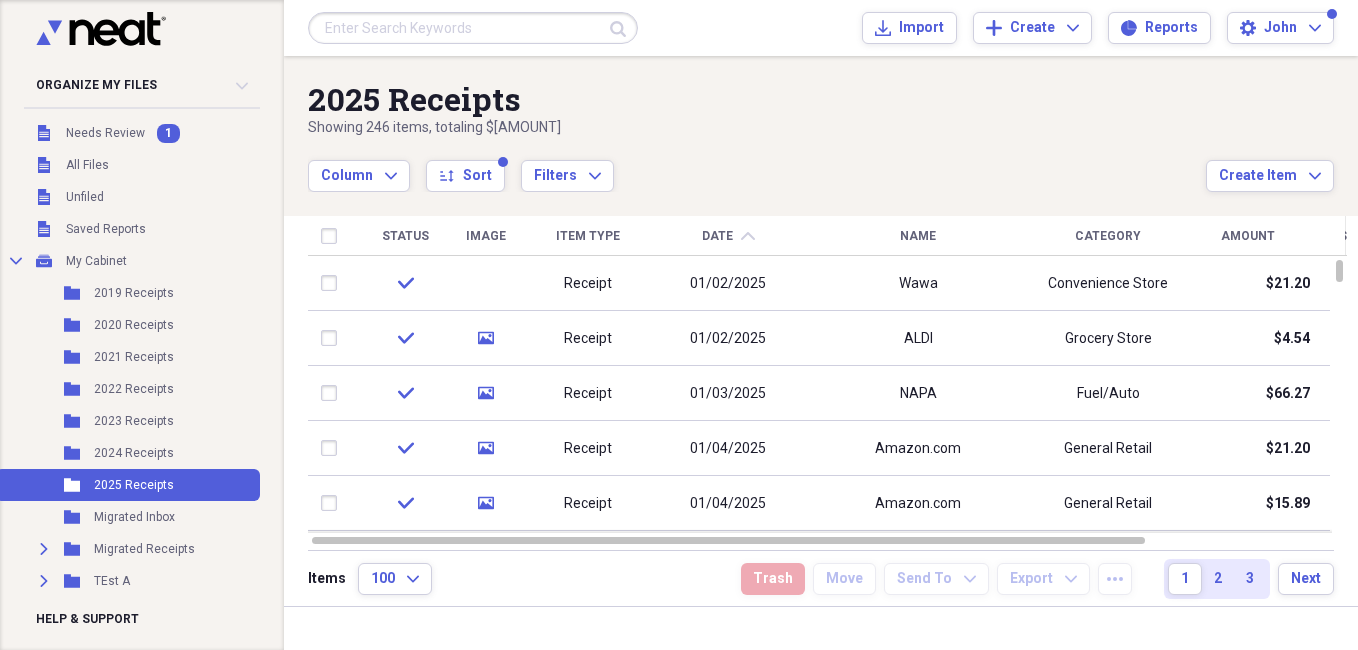 click on "chevron-up" 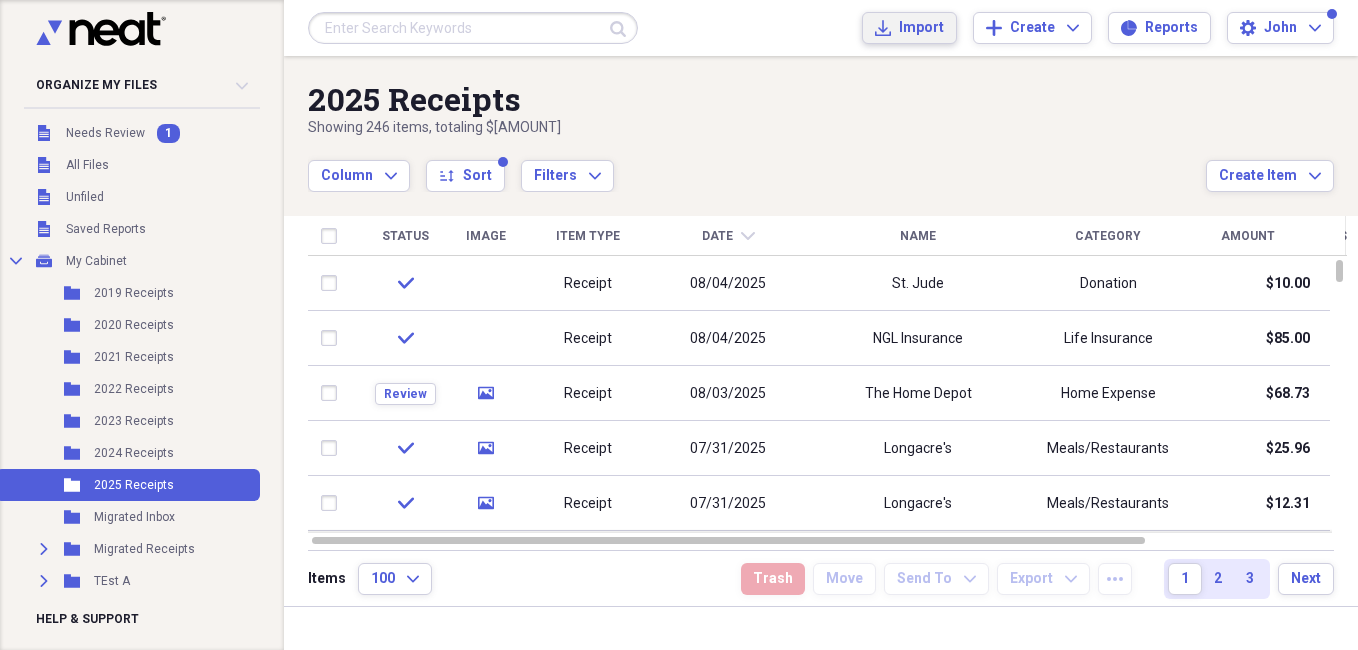 click on "Import" at bounding box center (921, 28) 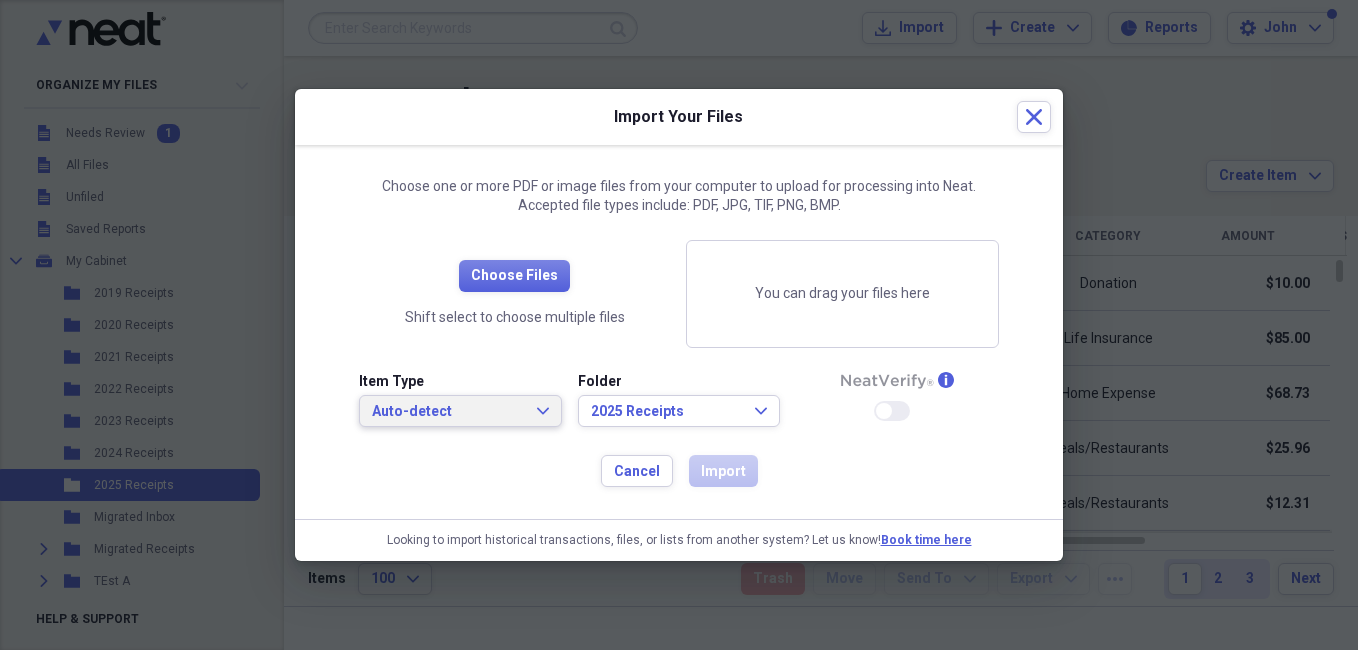 click on "Auto-detect Expand" at bounding box center [460, 412] 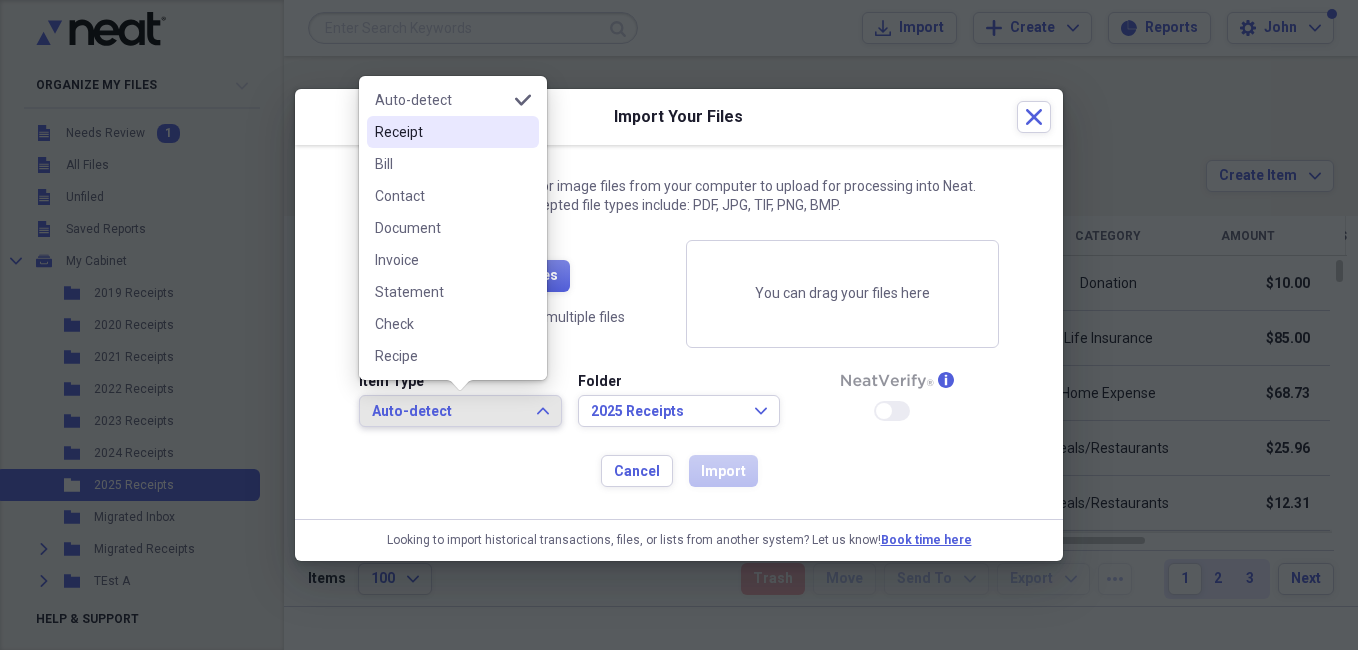 click on "Receipt" at bounding box center (453, 132) 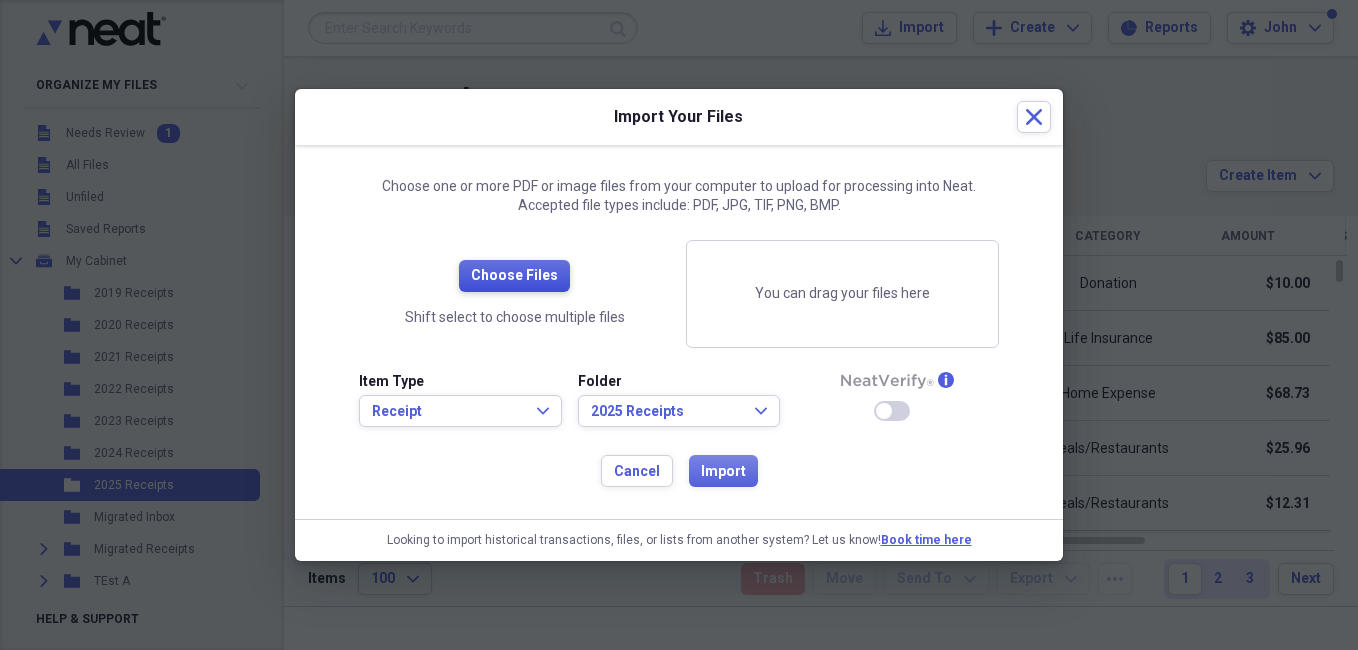 click on "Choose Files" at bounding box center (514, 276) 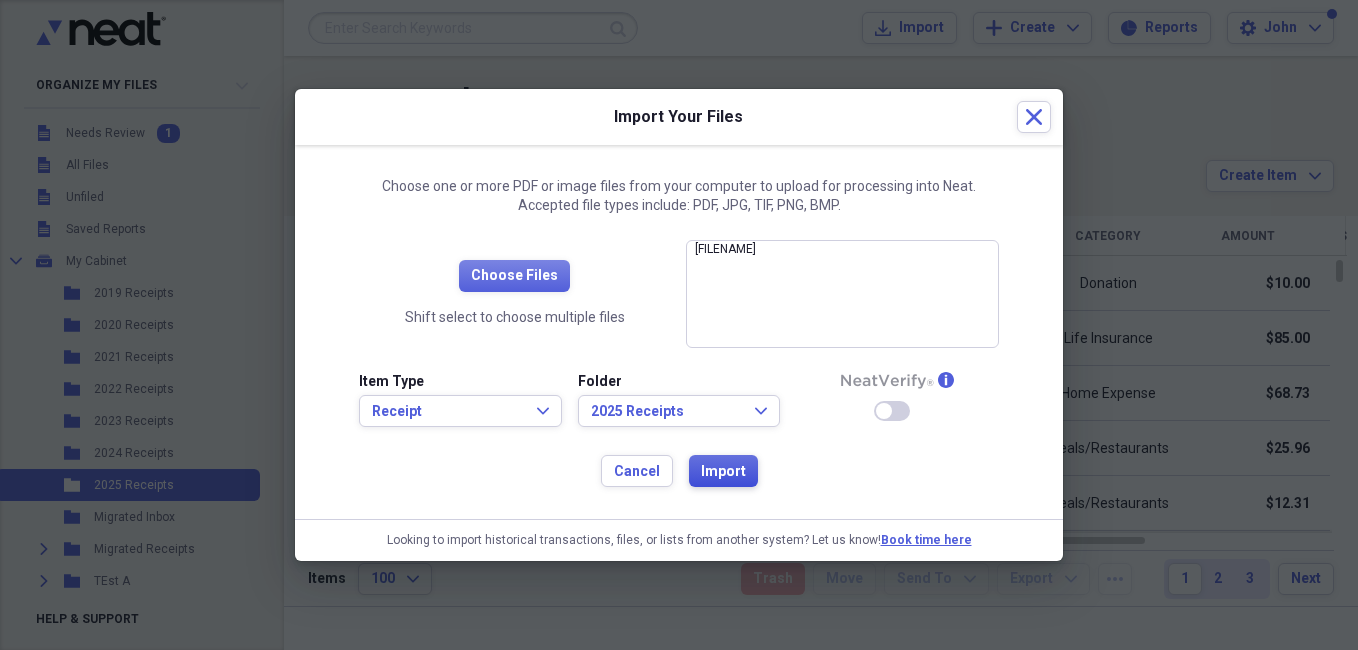 click on "Import" at bounding box center [723, 472] 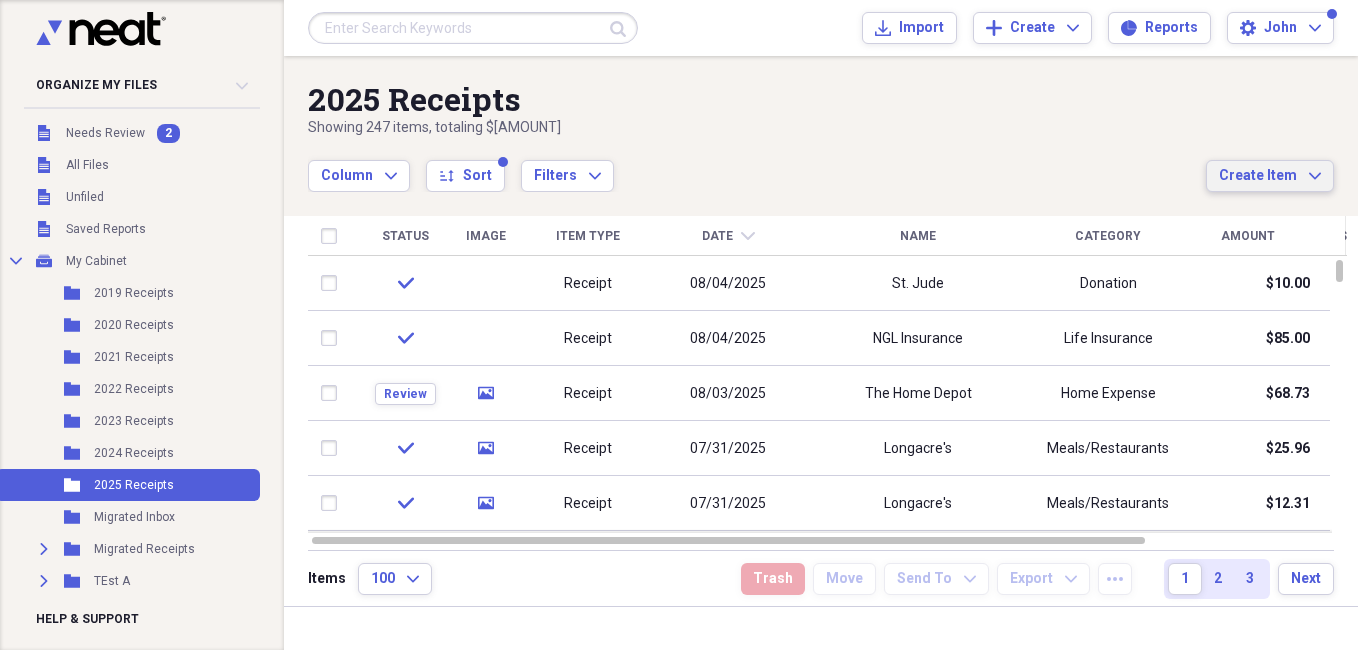 click on "Create Item" at bounding box center (1258, 176) 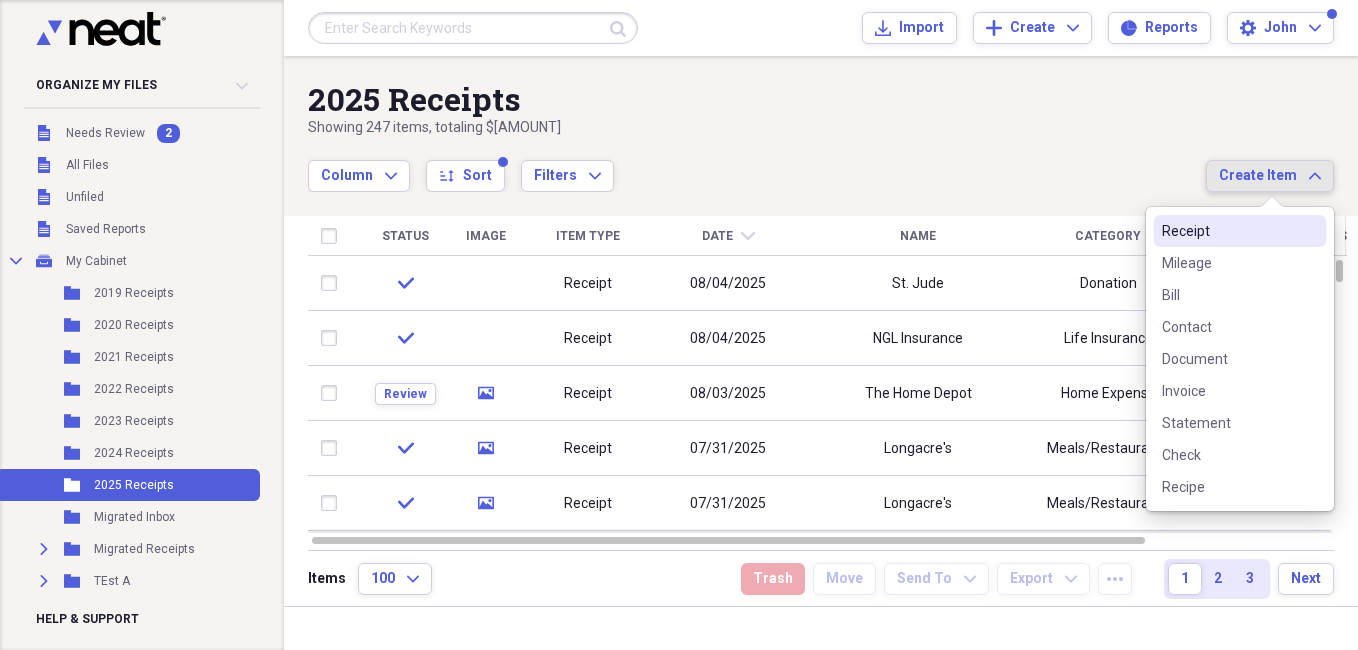 click on "Receipt" at bounding box center (1228, 231) 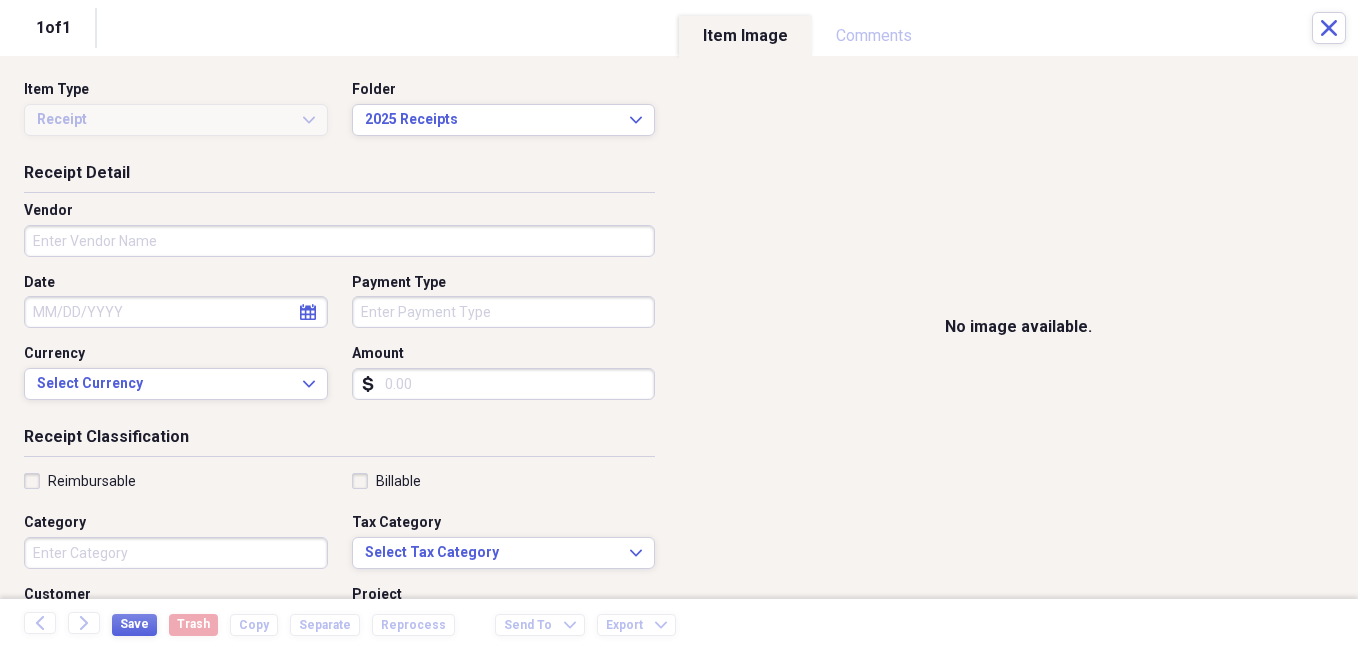 click on "Vendor" at bounding box center (339, 241) 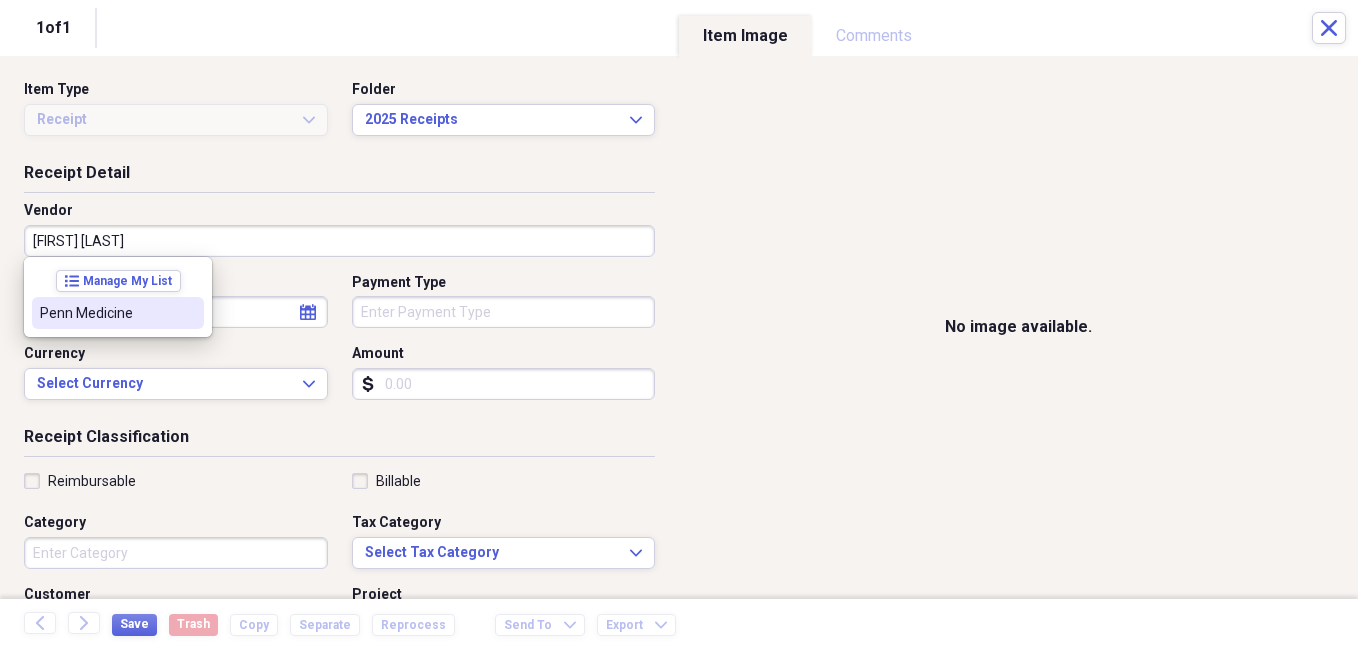 click on "Penn Medicine" at bounding box center [106, 313] 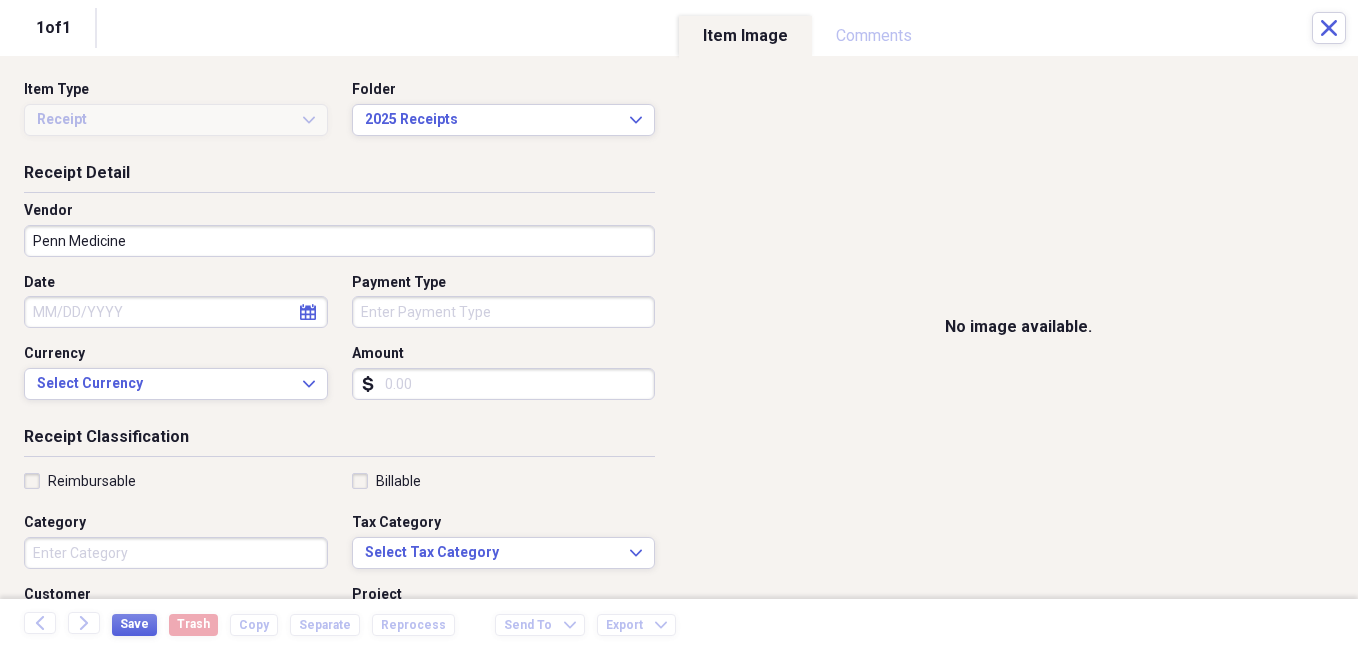 click on "calendar" 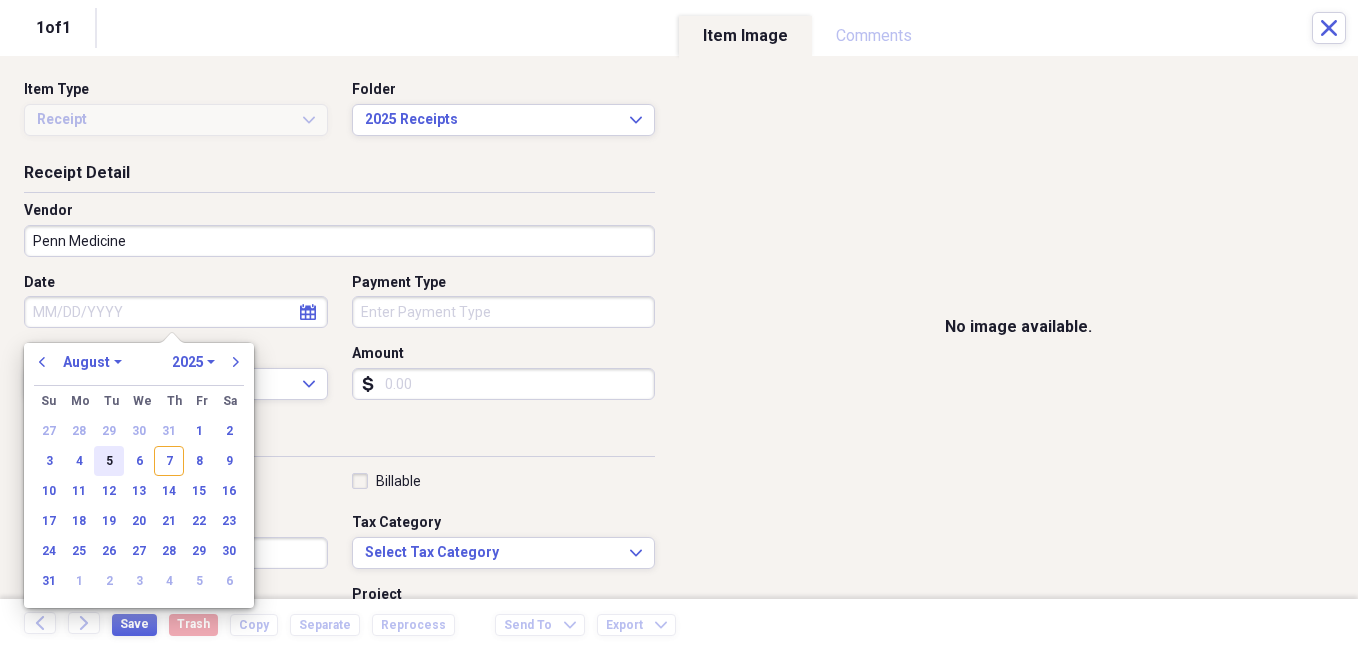click on "5" at bounding box center (109, 461) 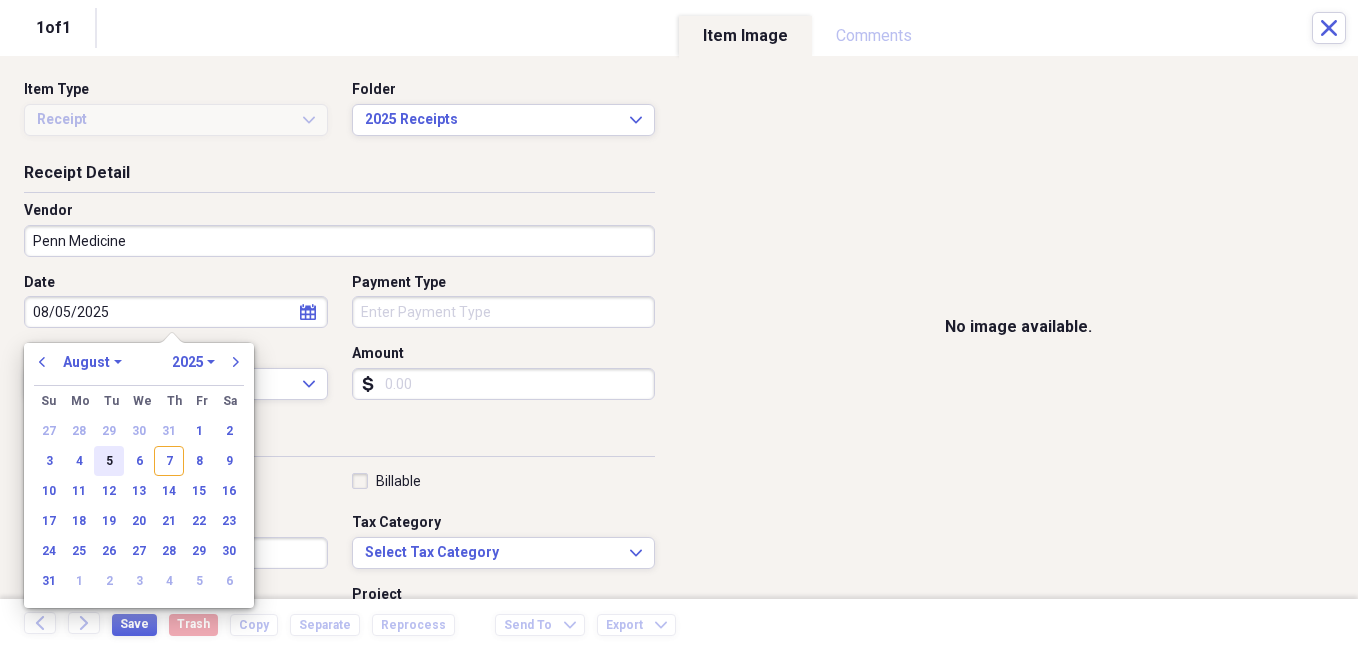 type on "08/05/2025" 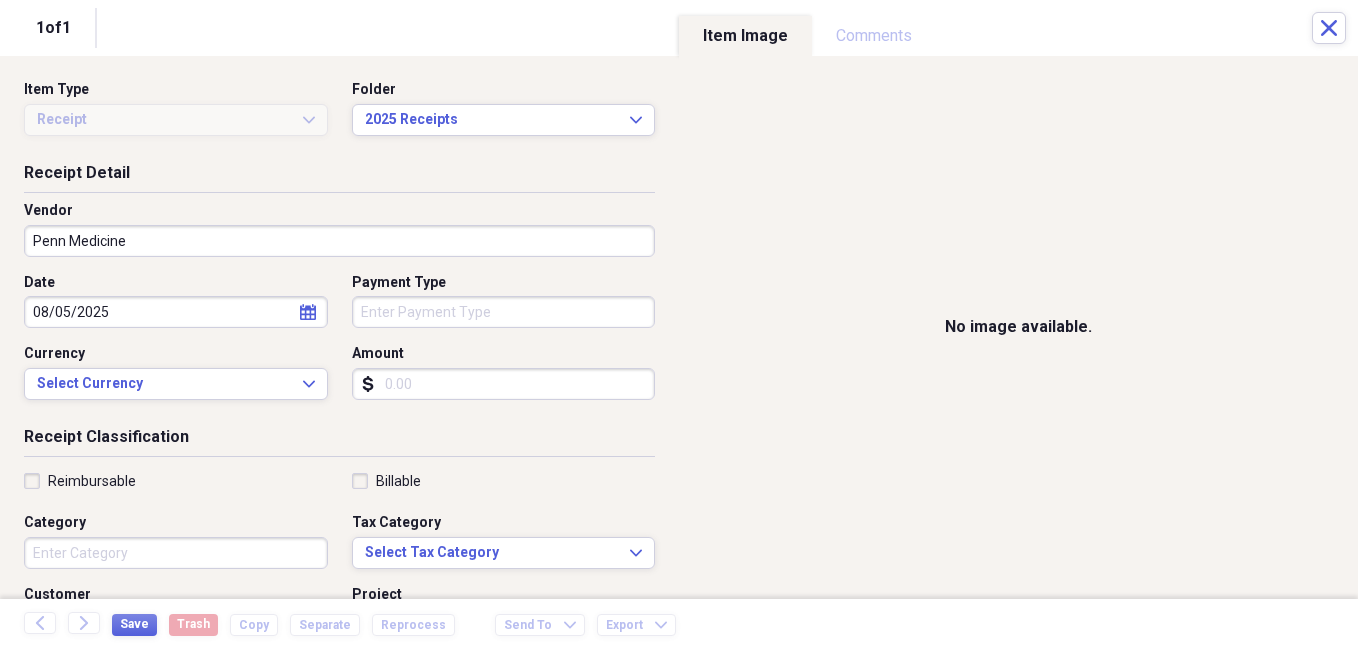 click on "Payment Type" at bounding box center [504, 312] 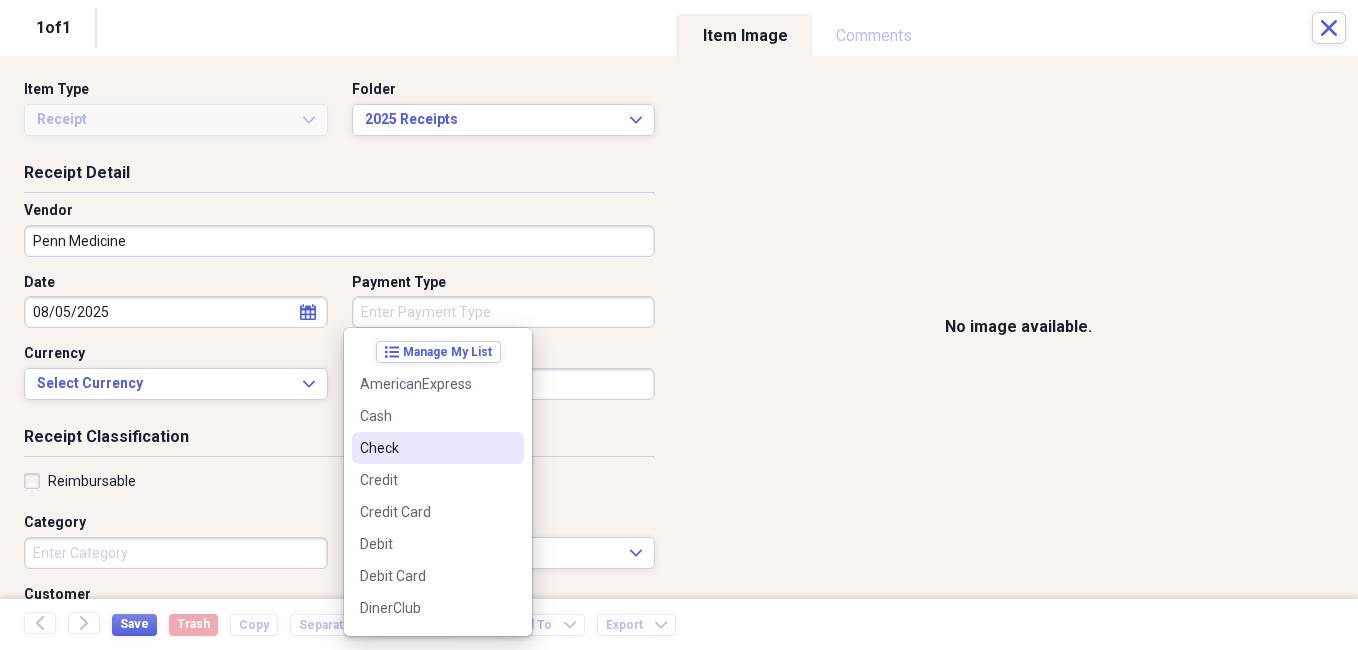 click on "Check" at bounding box center [426, 448] 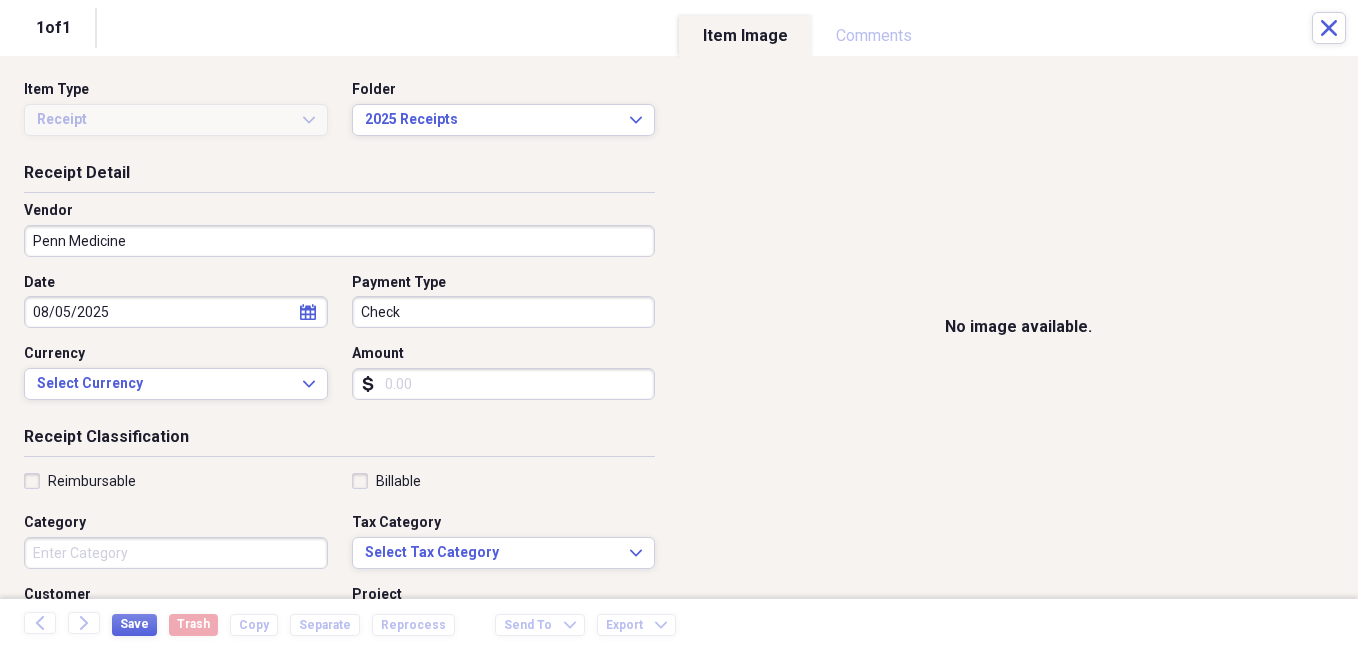 click on "Amount" at bounding box center (504, 384) 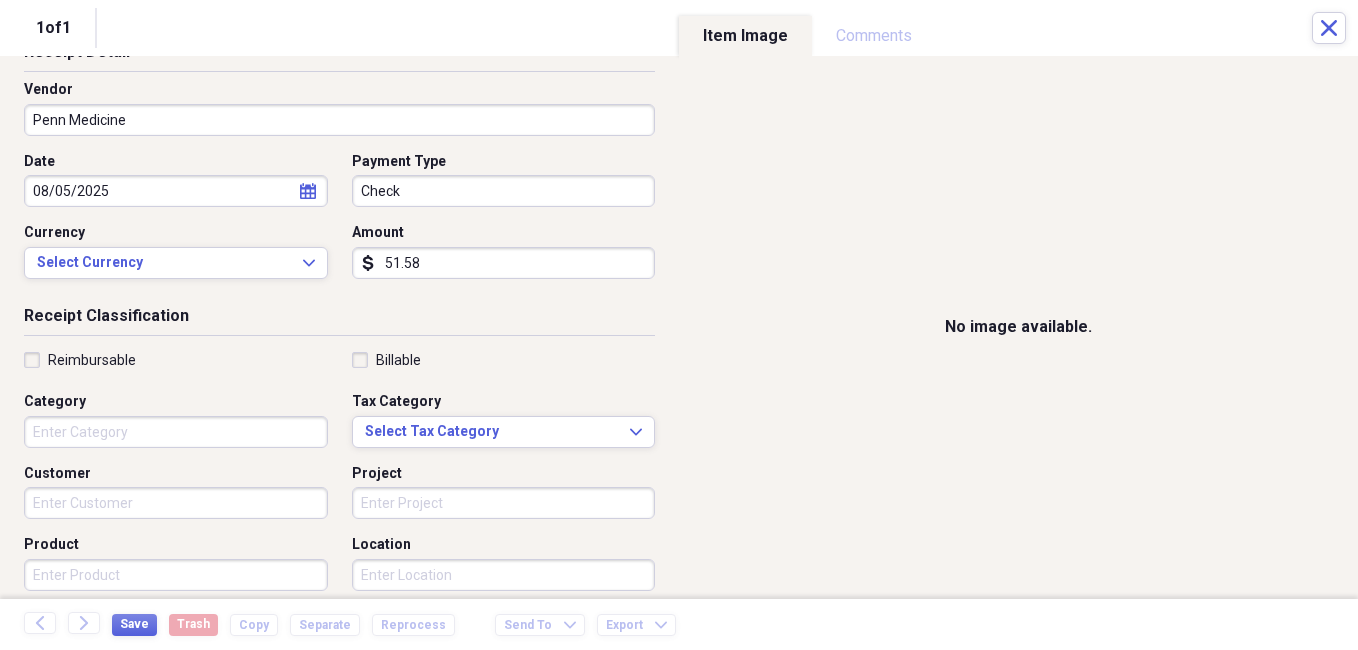 scroll, scrollTop: 200, scrollLeft: 0, axis: vertical 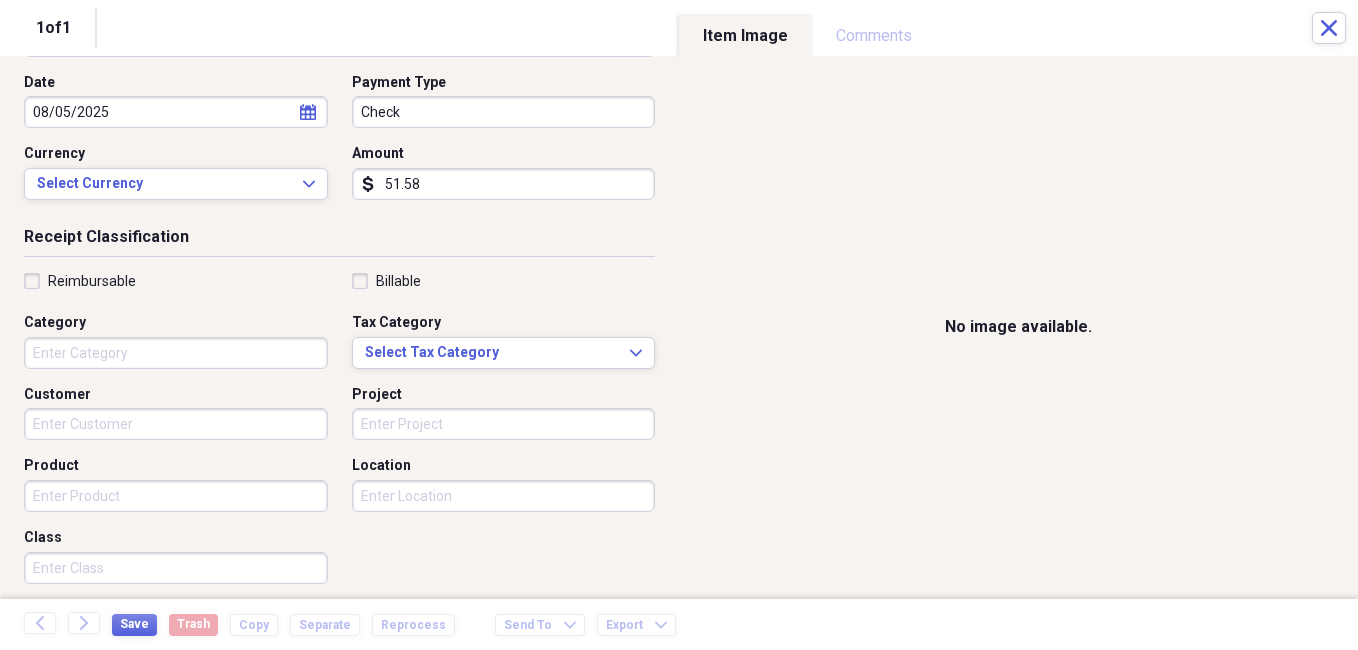 type on "51.58" 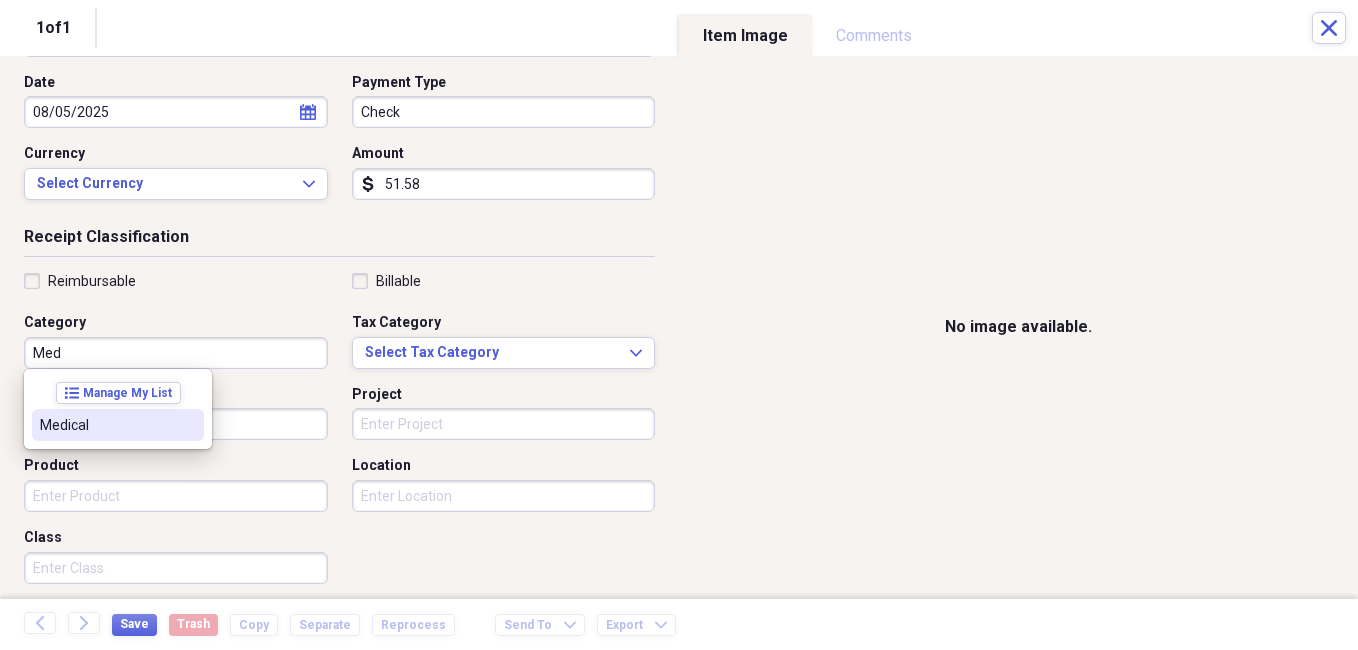 click on "Medical" at bounding box center (106, 425) 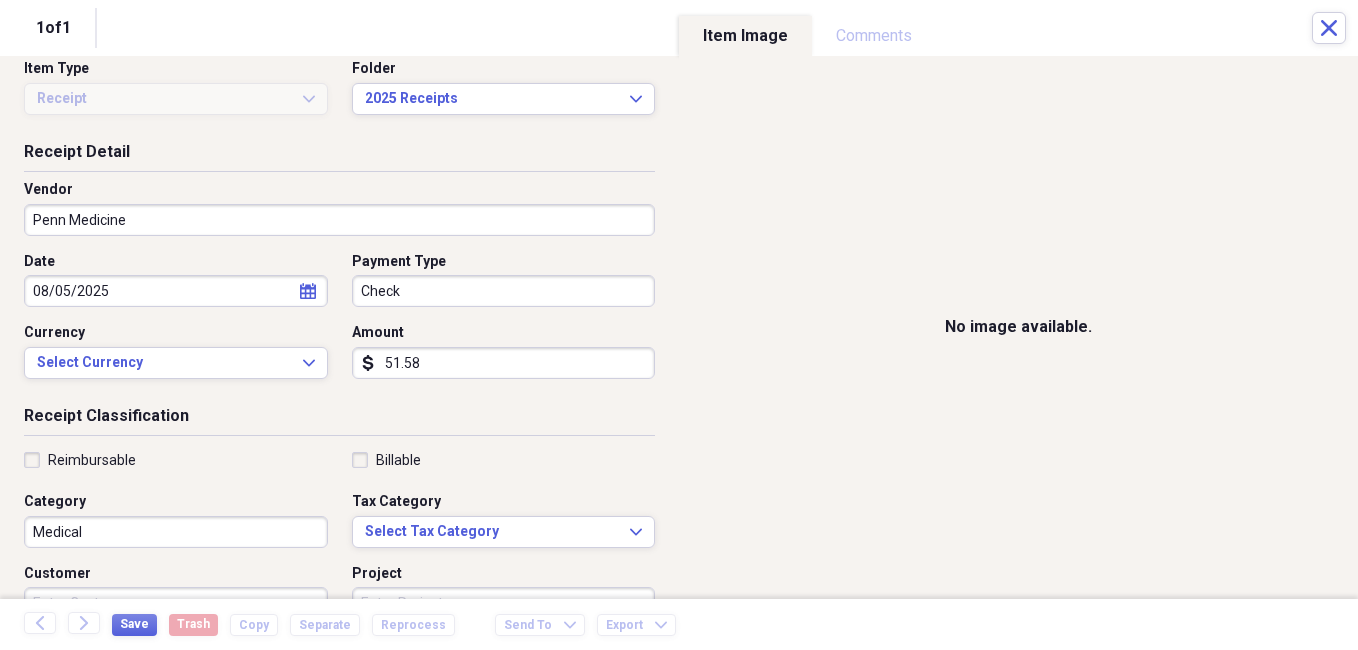 scroll, scrollTop: 0, scrollLeft: 0, axis: both 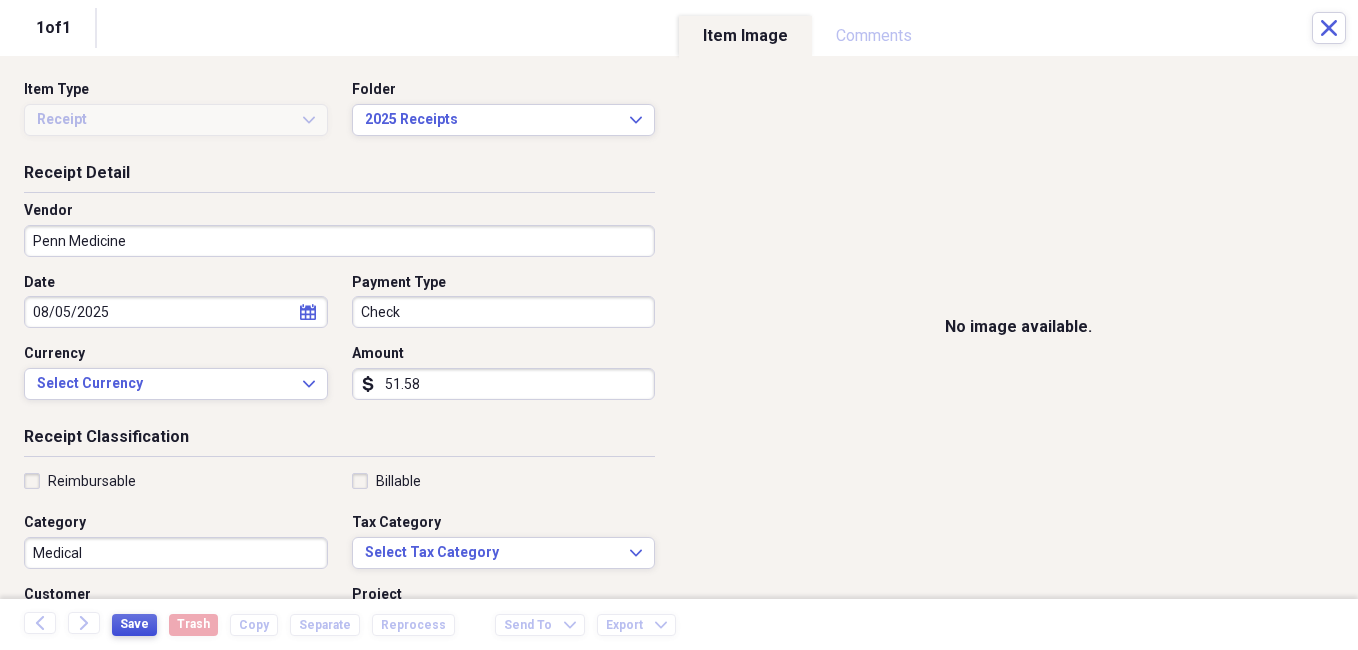 click on "Save" at bounding box center [134, 624] 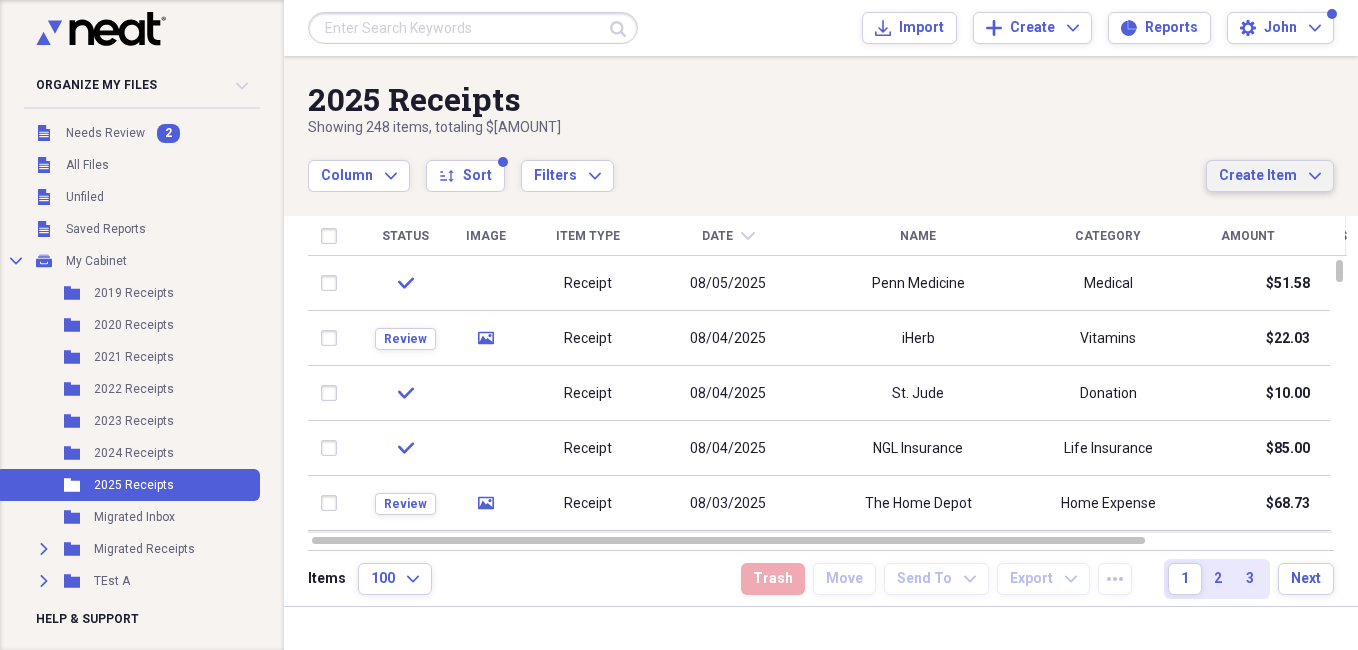 click on "Create Item" at bounding box center [1258, 176] 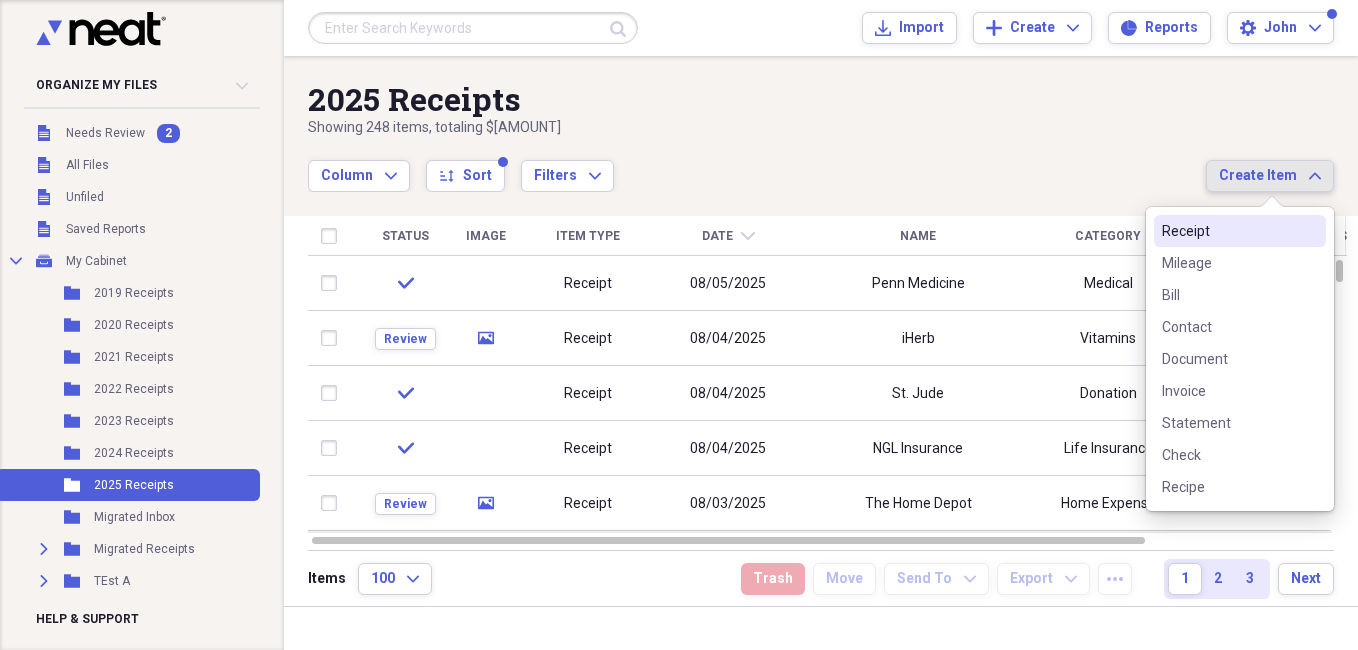 click on "Receipt" at bounding box center (1228, 231) 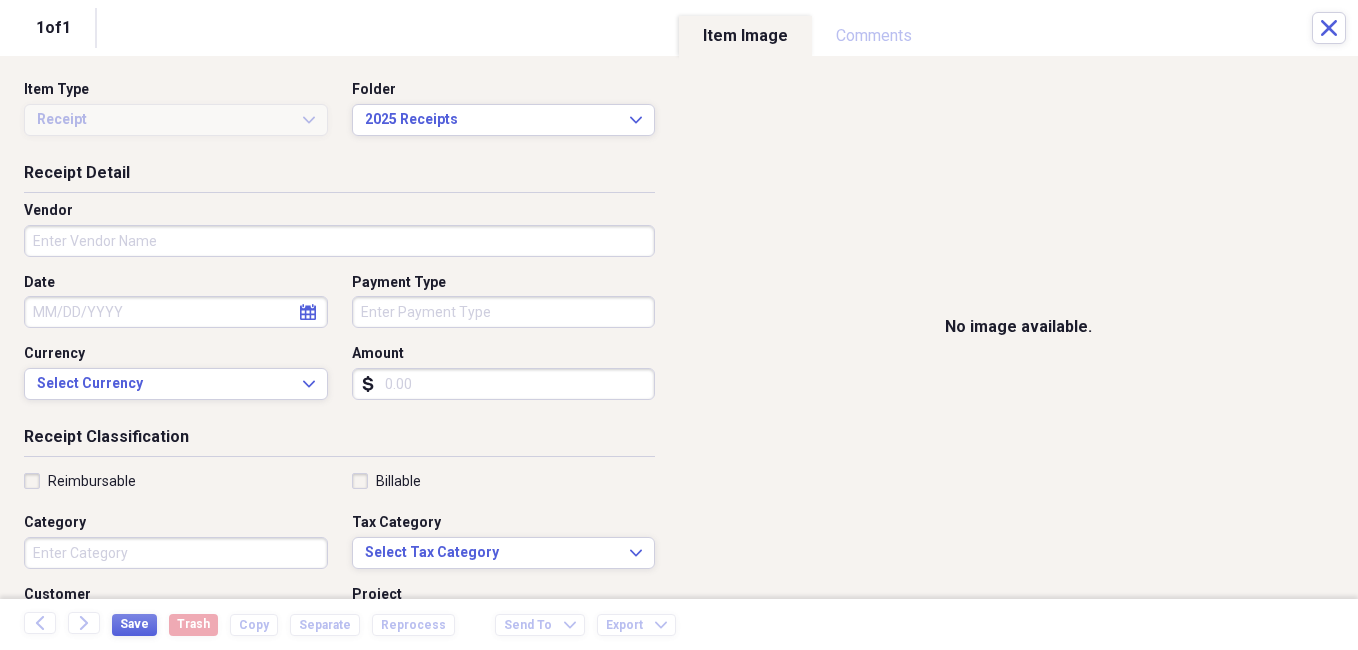 click on "Vendor" at bounding box center (339, 241) 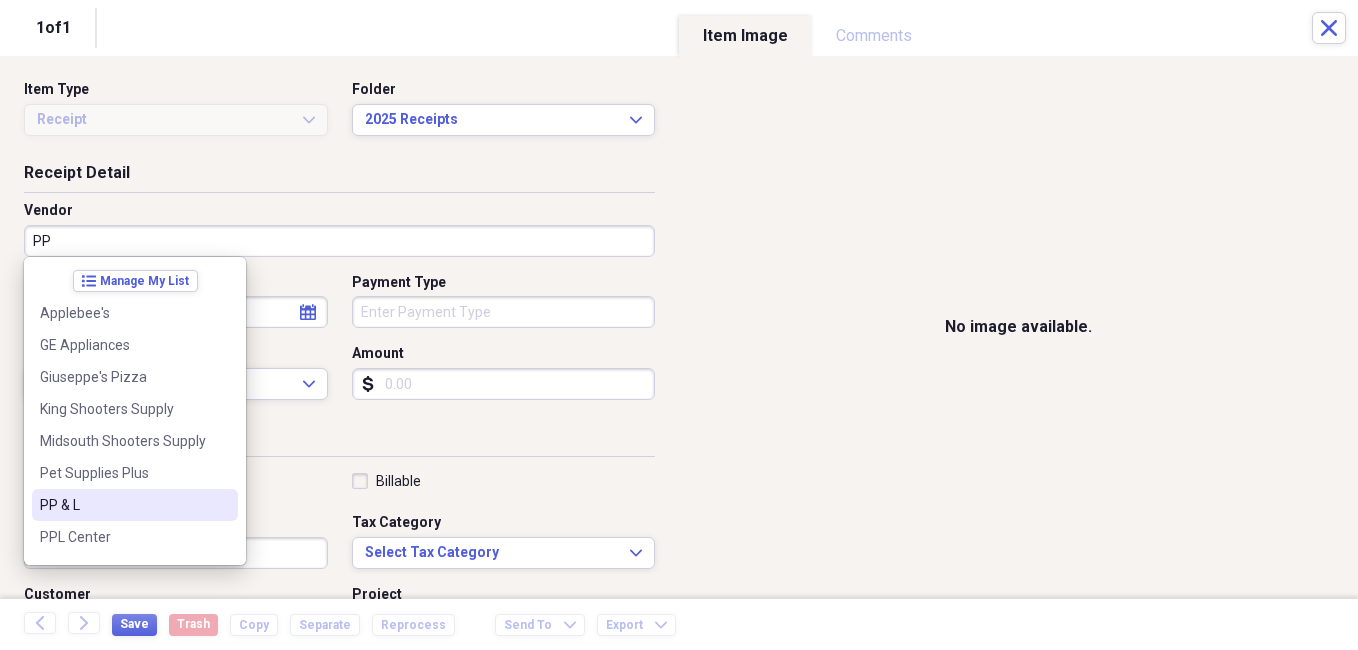 click on "PP & L" at bounding box center (123, 505) 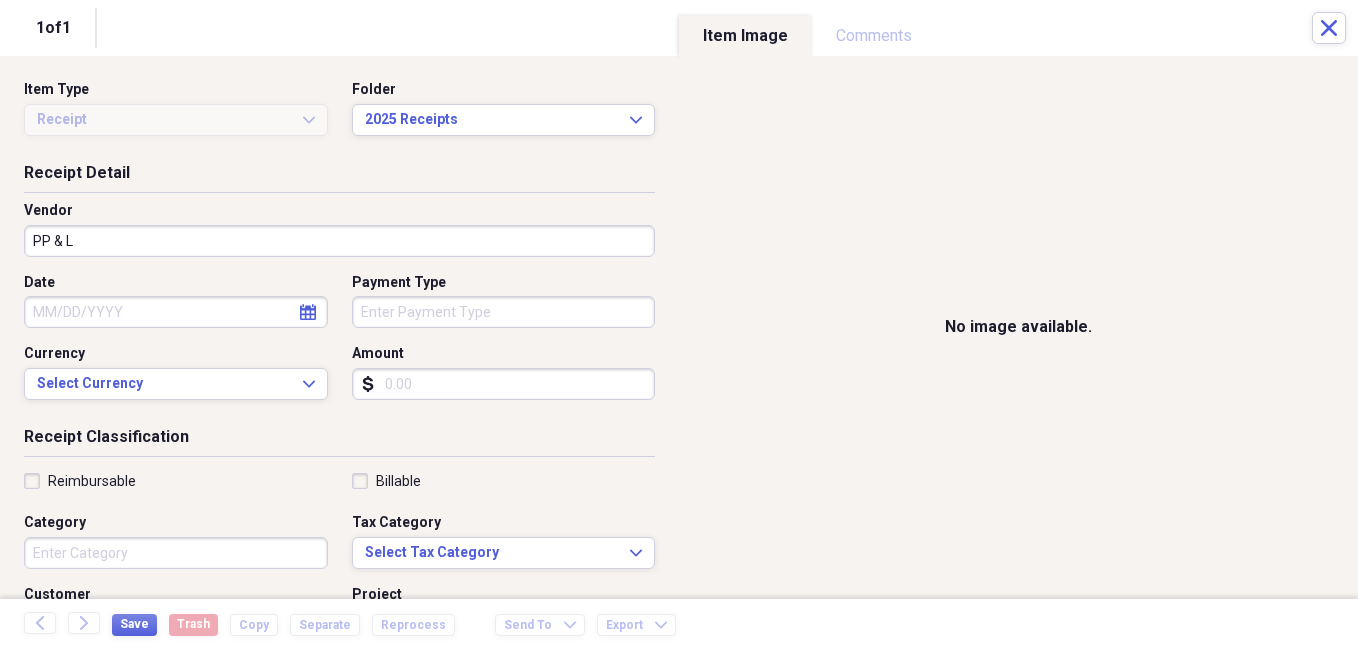 click 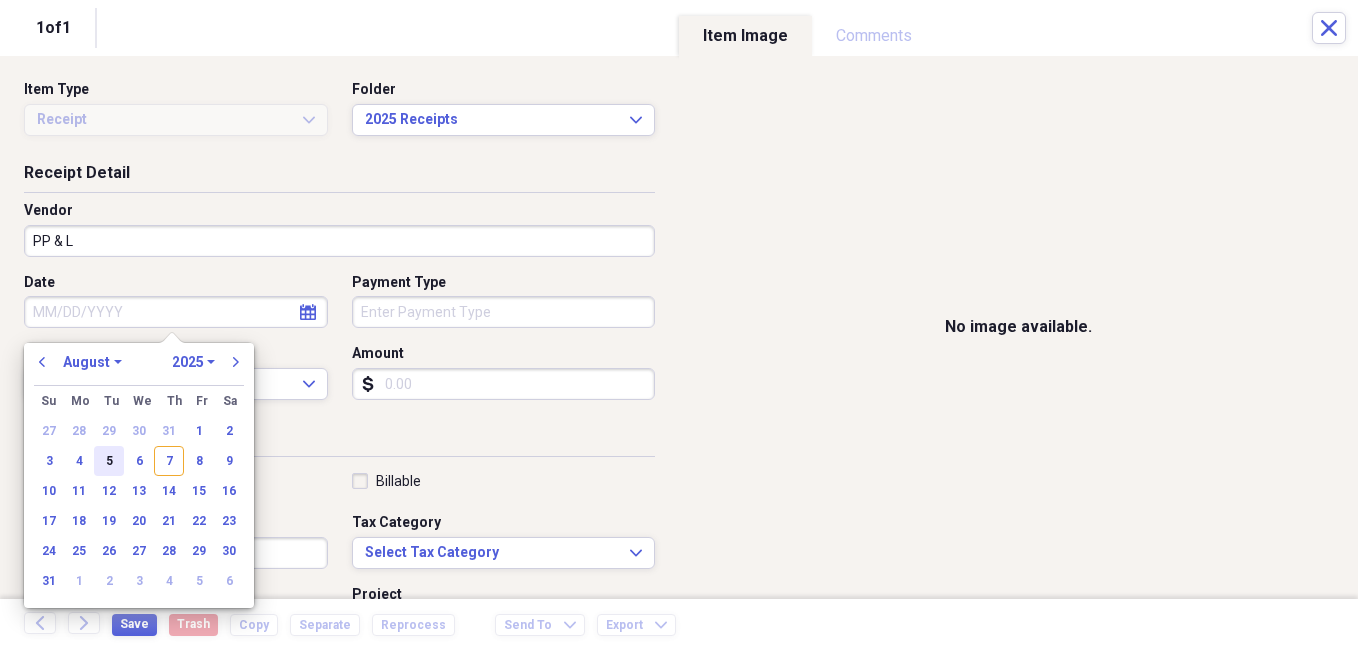 click on "5" at bounding box center [109, 461] 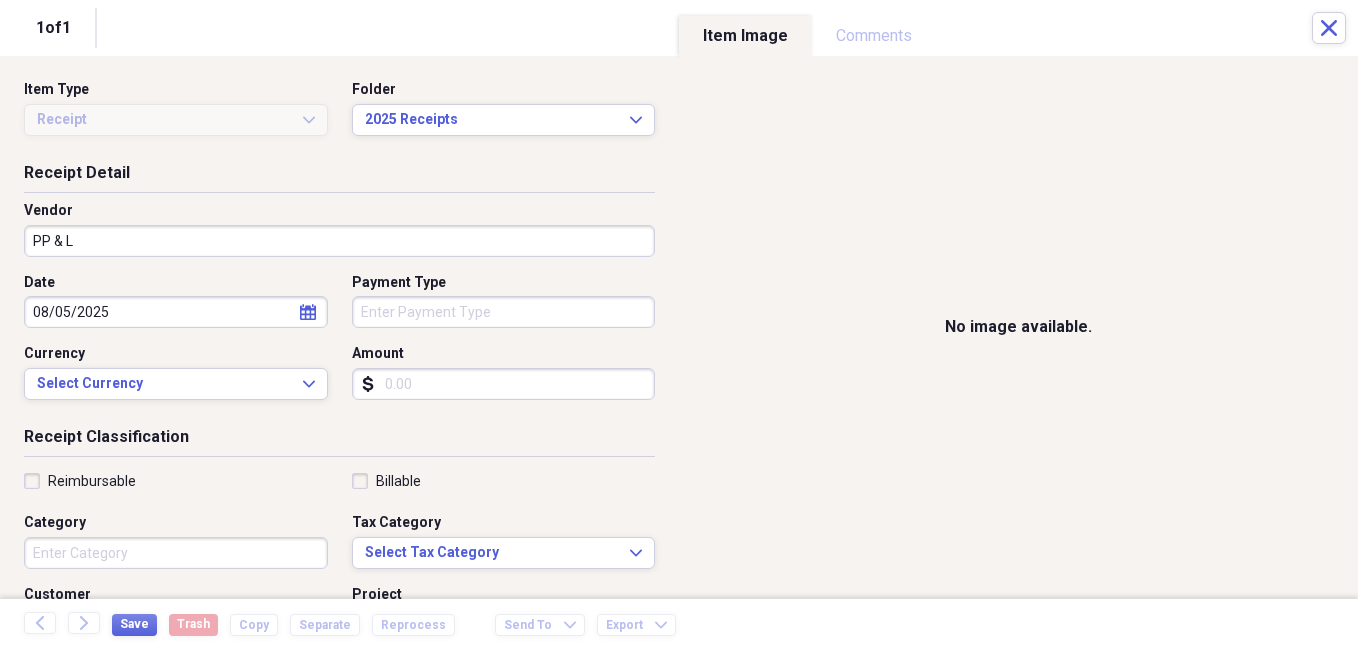 click on "Payment Type" at bounding box center (504, 312) 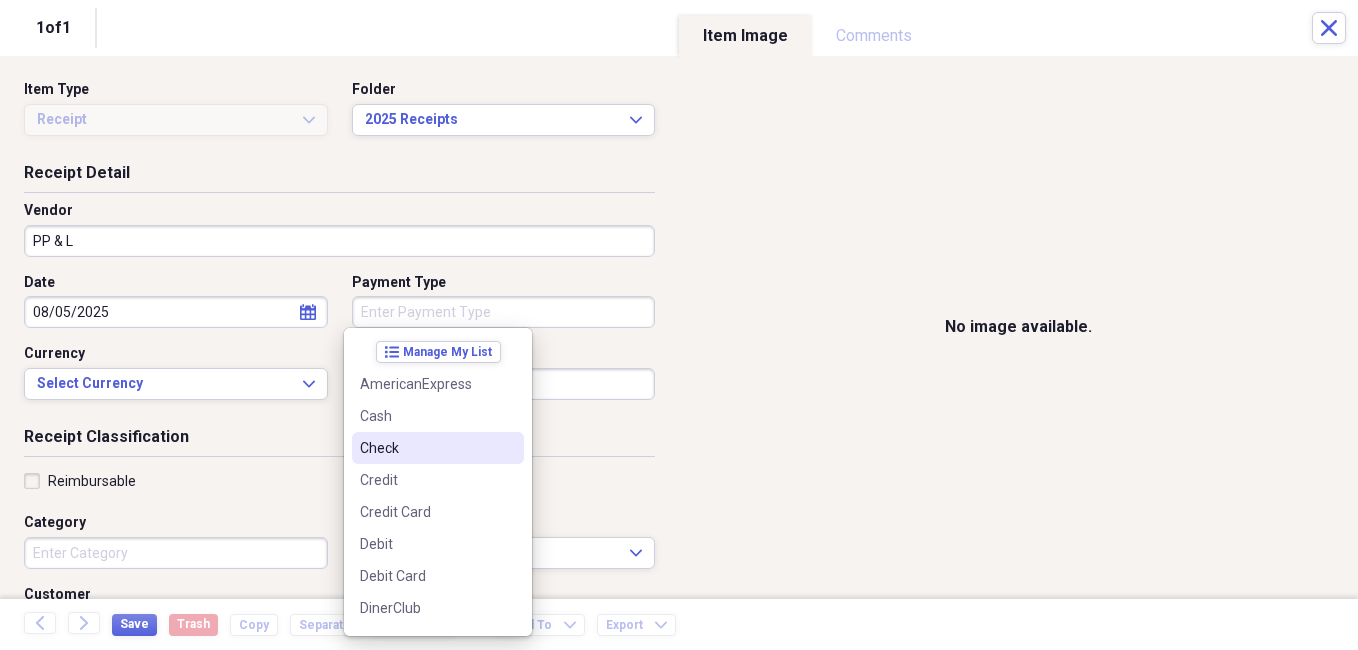 click on "Check" at bounding box center [426, 448] 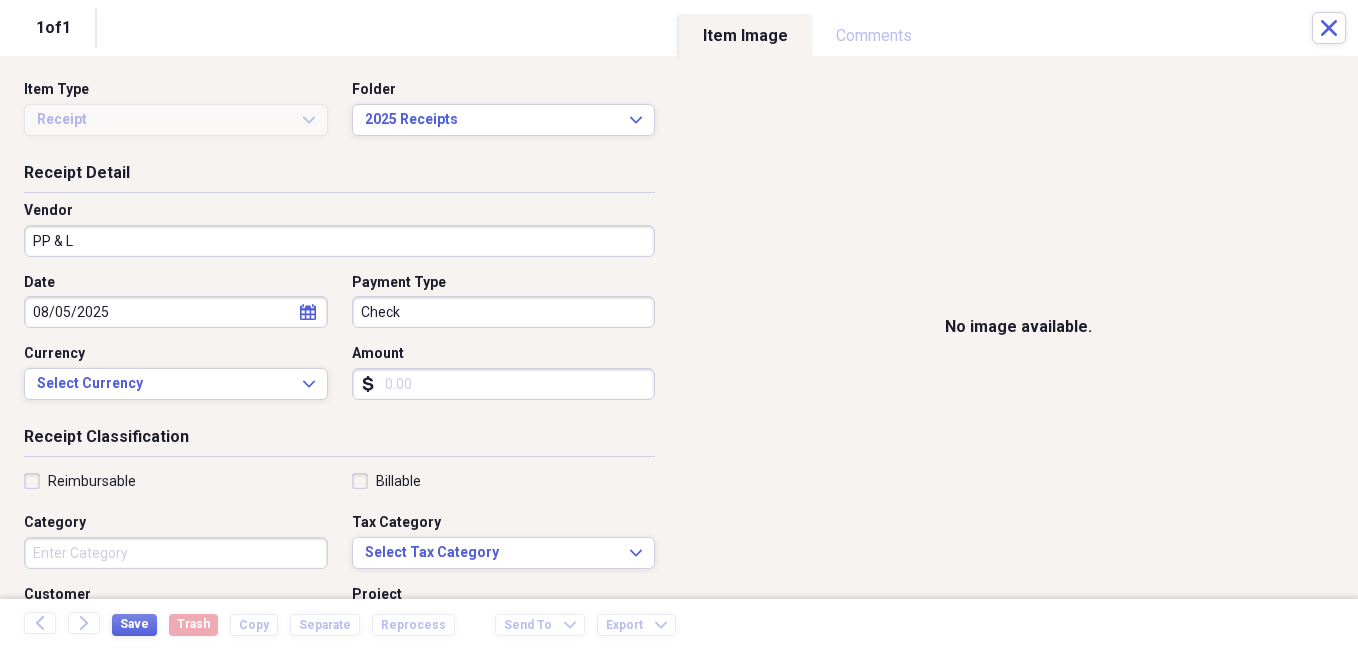 click on "Amount" at bounding box center (504, 384) 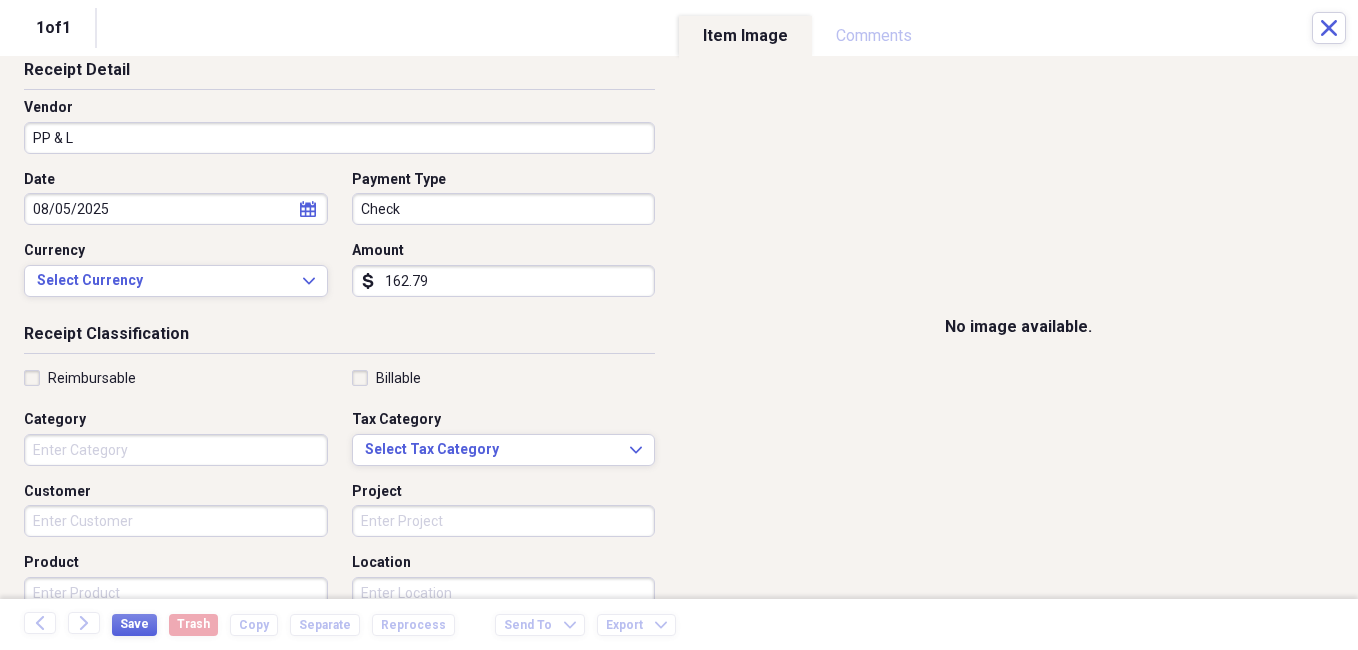 scroll, scrollTop: 200, scrollLeft: 0, axis: vertical 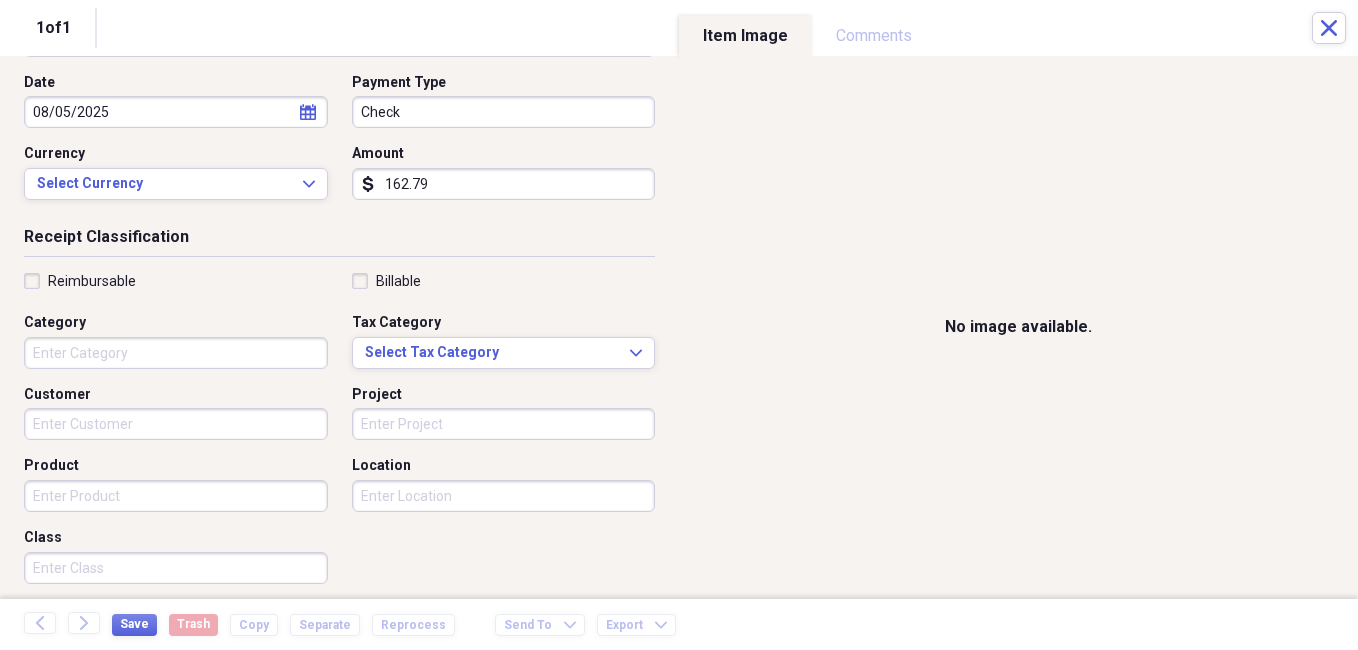 type on "162.79" 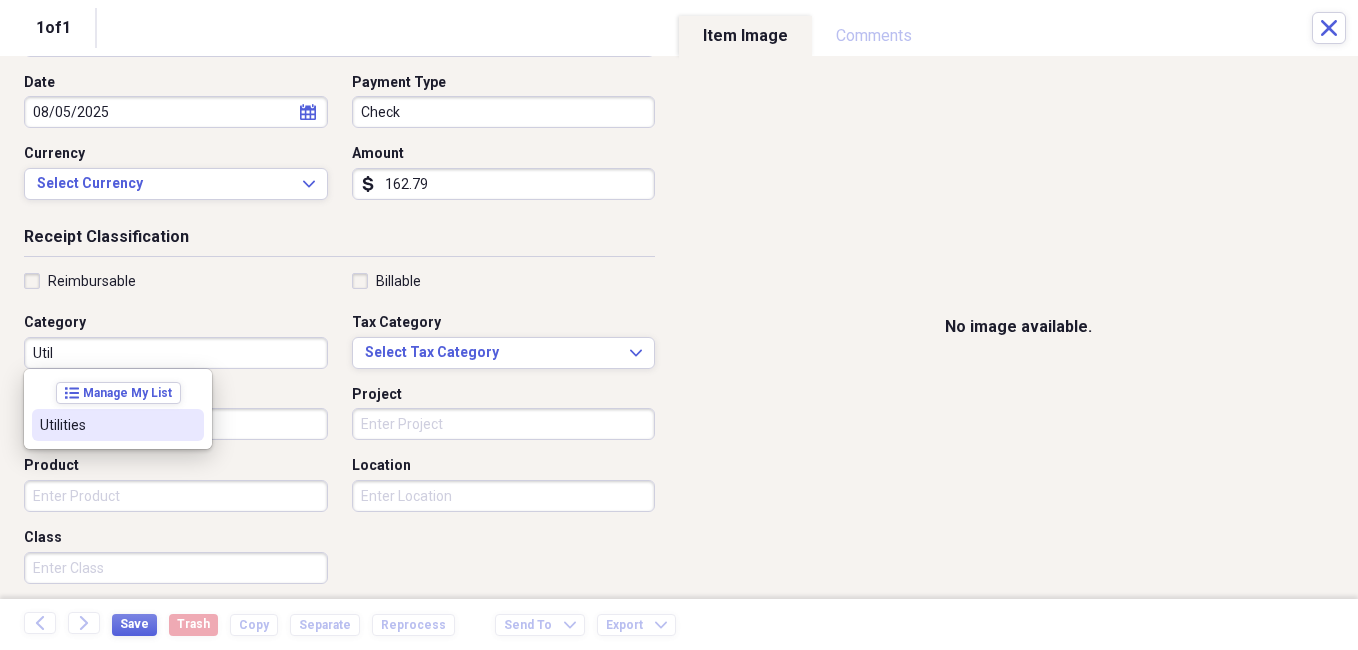 click on "Utilities" at bounding box center (118, 425) 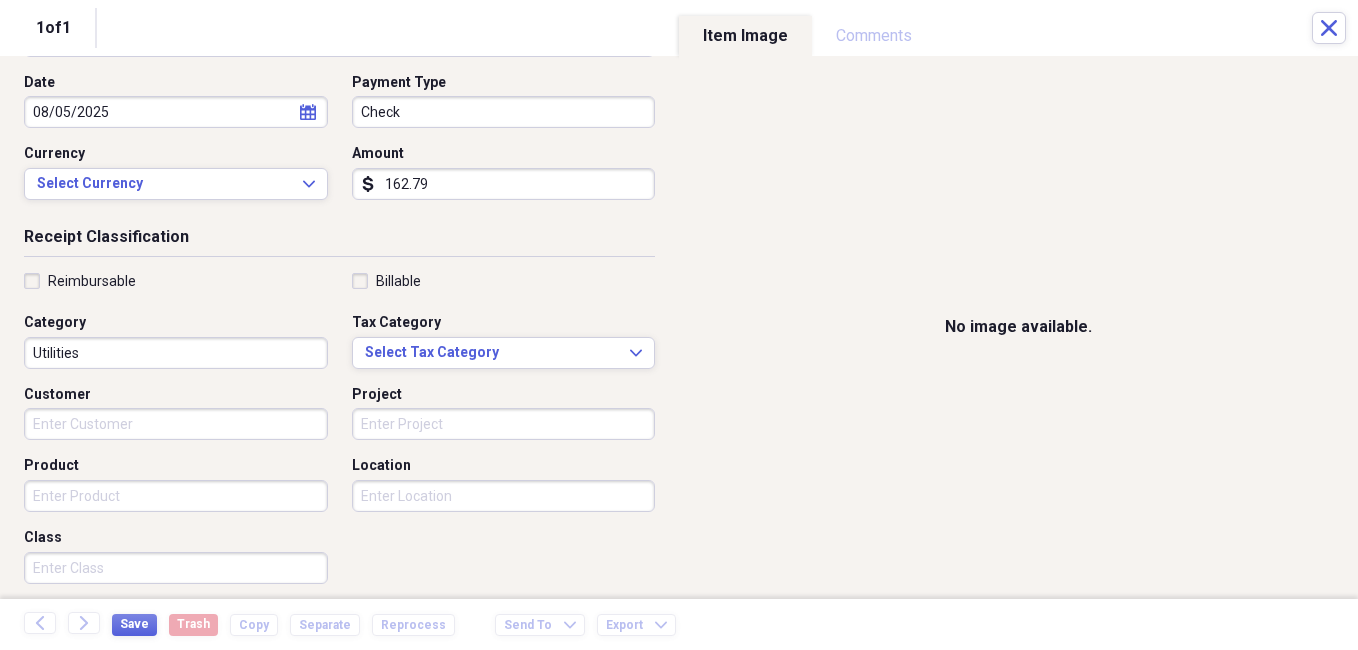 click on "Product" at bounding box center [176, 496] 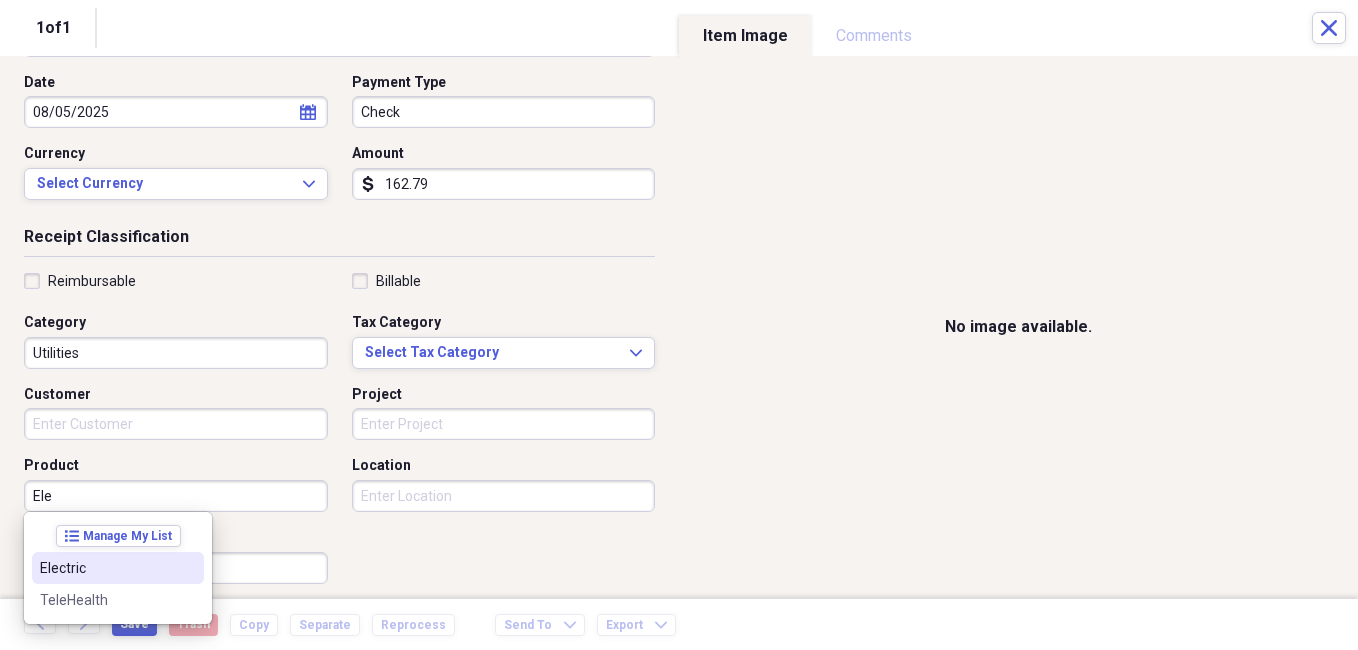 click on "Electric" at bounding box center [106, 568] 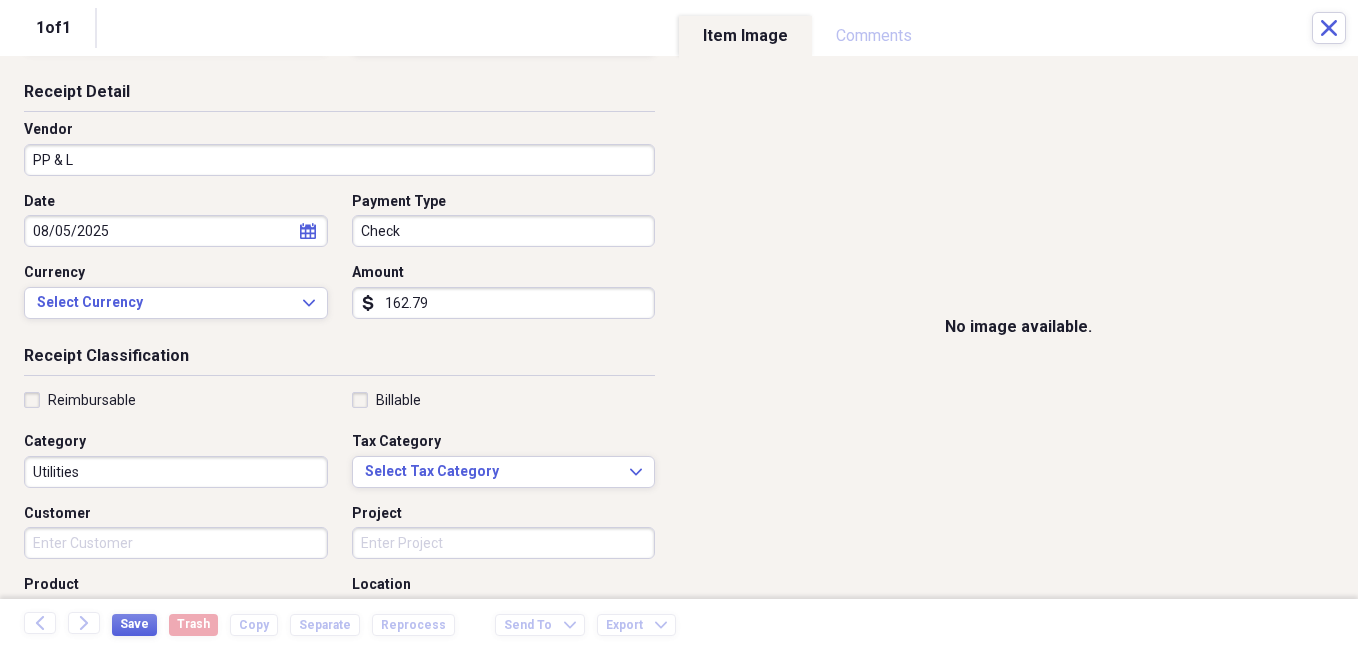 scroll, scrollTop: 0, scrollLeft: 0, axis: both 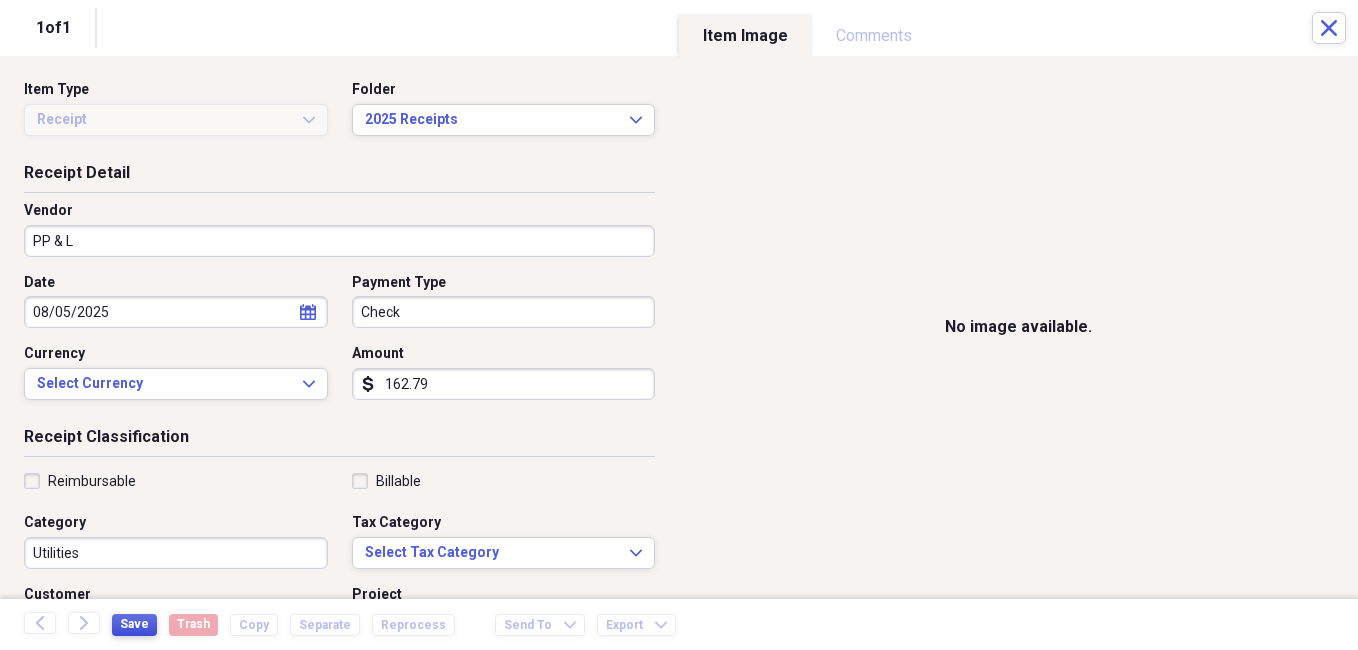 click on "Save" at bounding box center [134, 624] 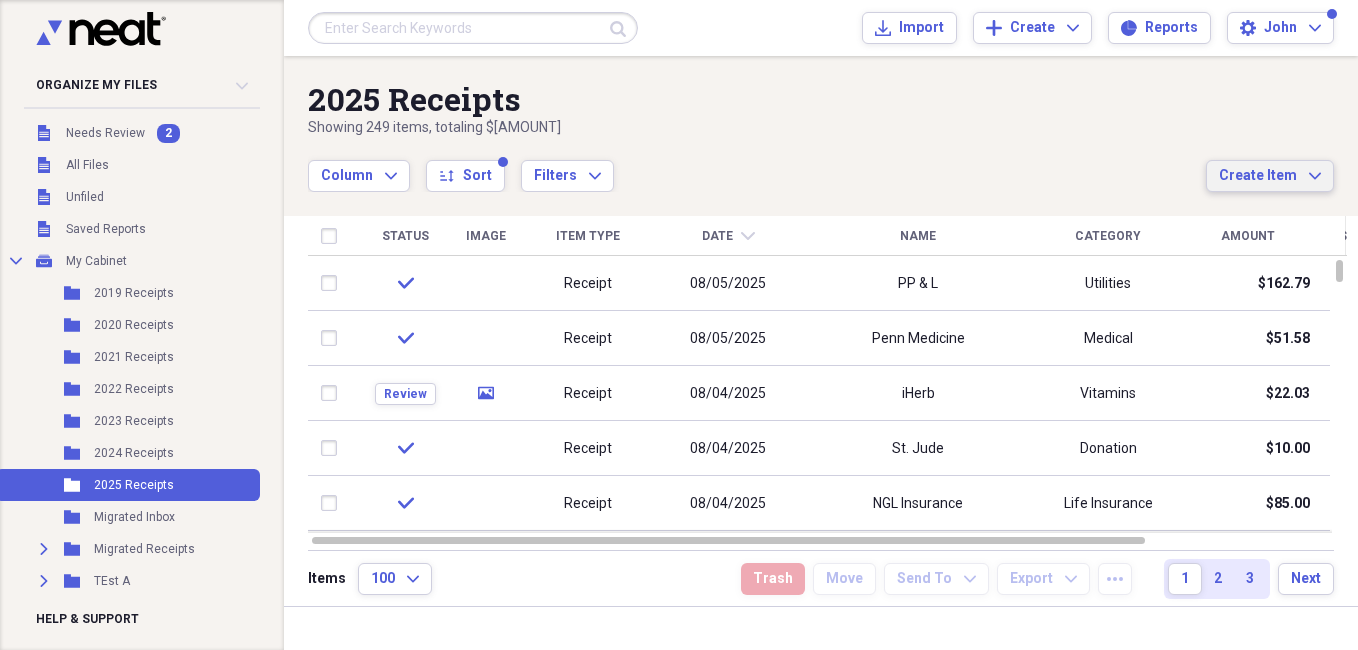 click on "Create Item" at bounding box center (1258, 176) 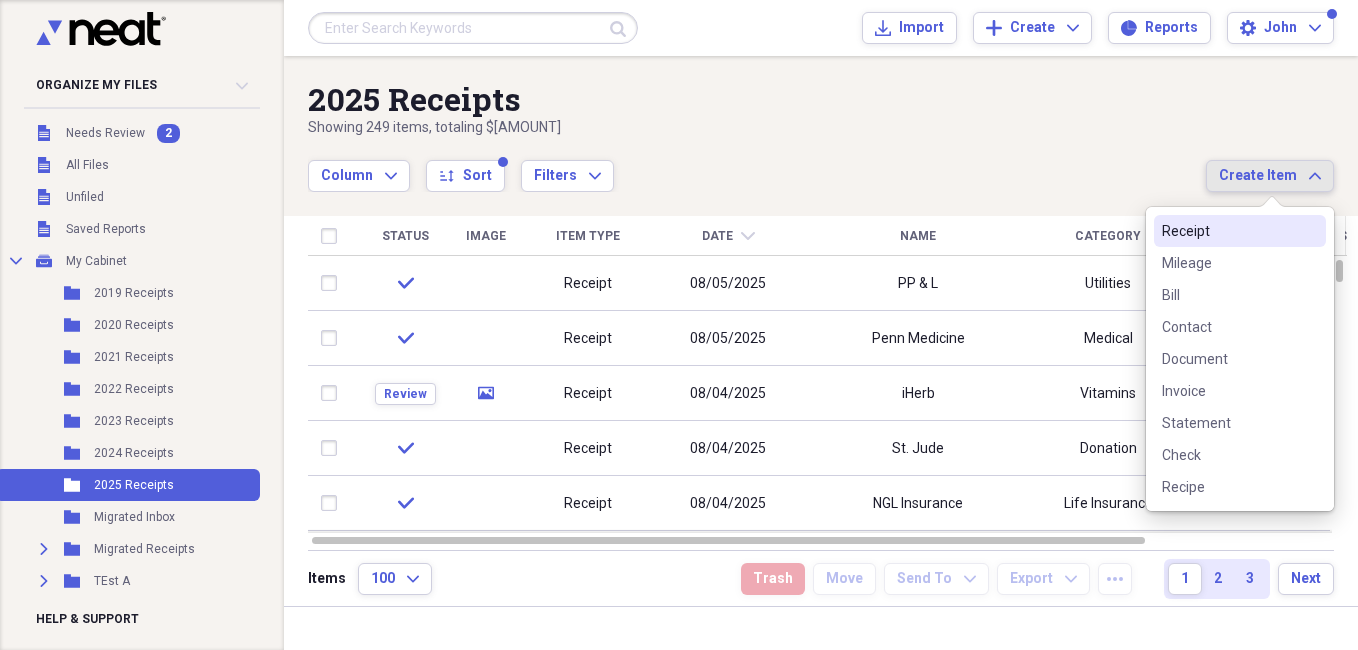 click on "Receipt" at bounding box center (1228, 231) 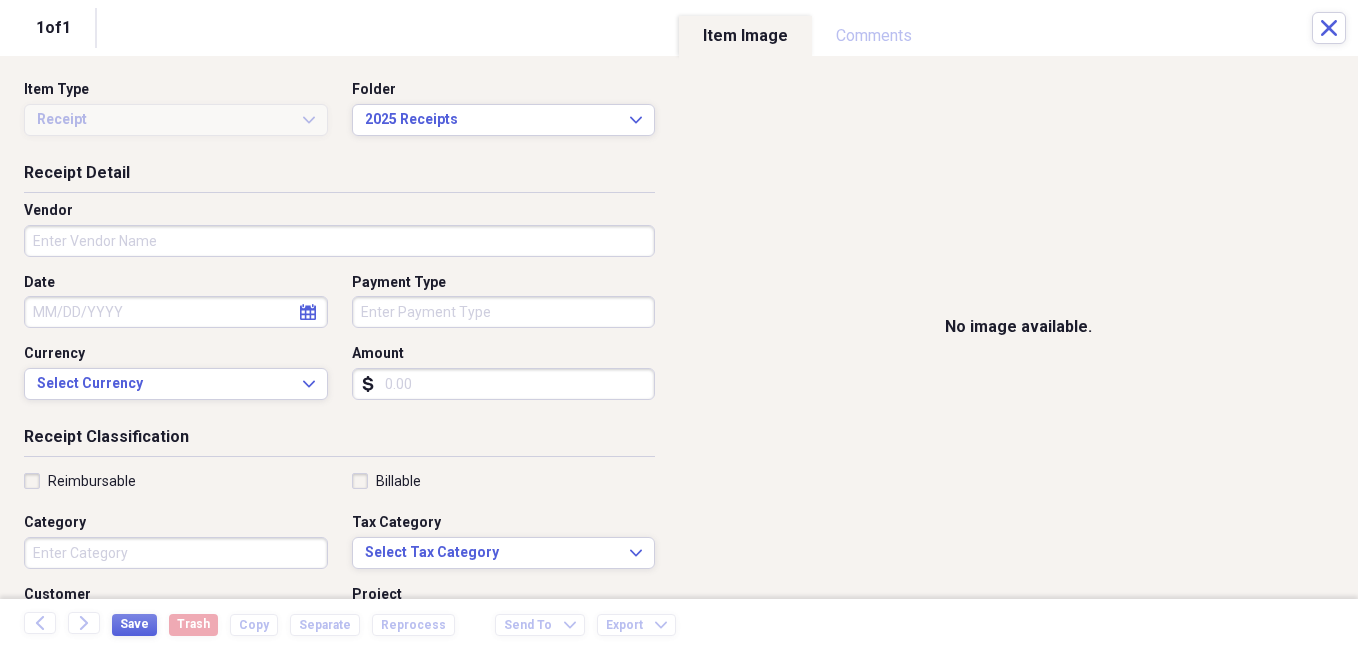 click on "Vendor" at bounding box center [339, 241] 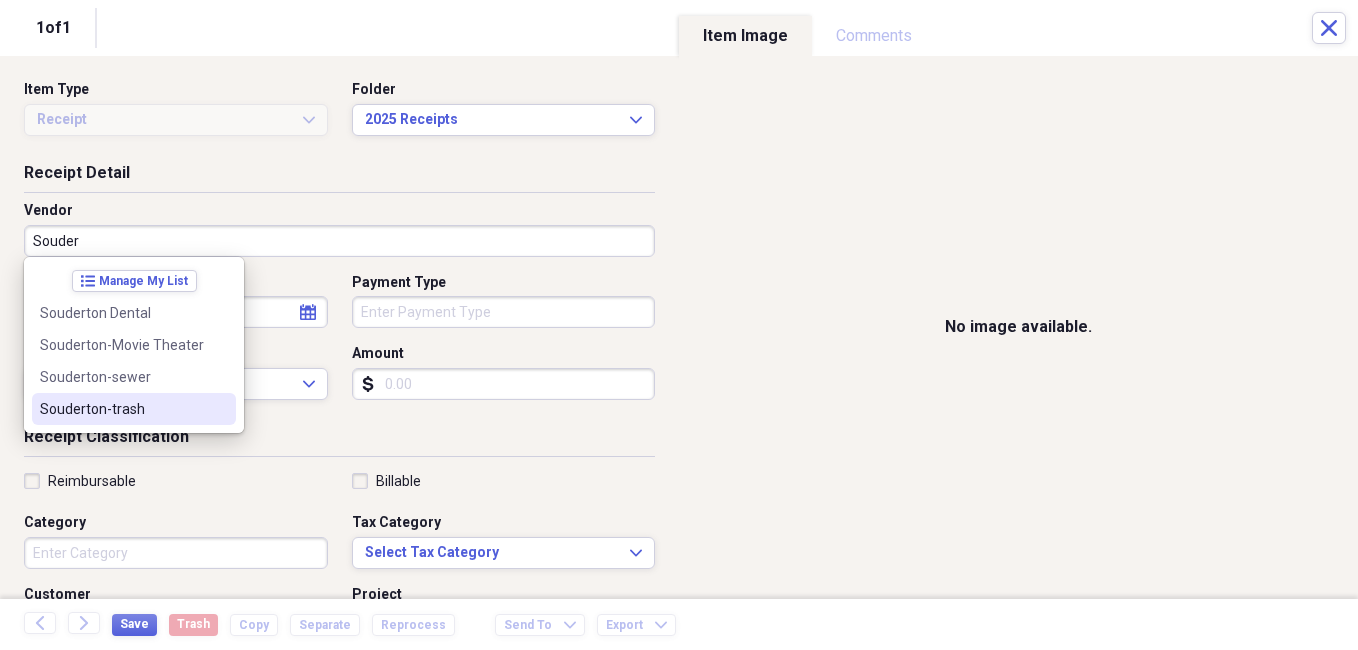 click on "Souderton-trash" at bounding box center [122, 409] 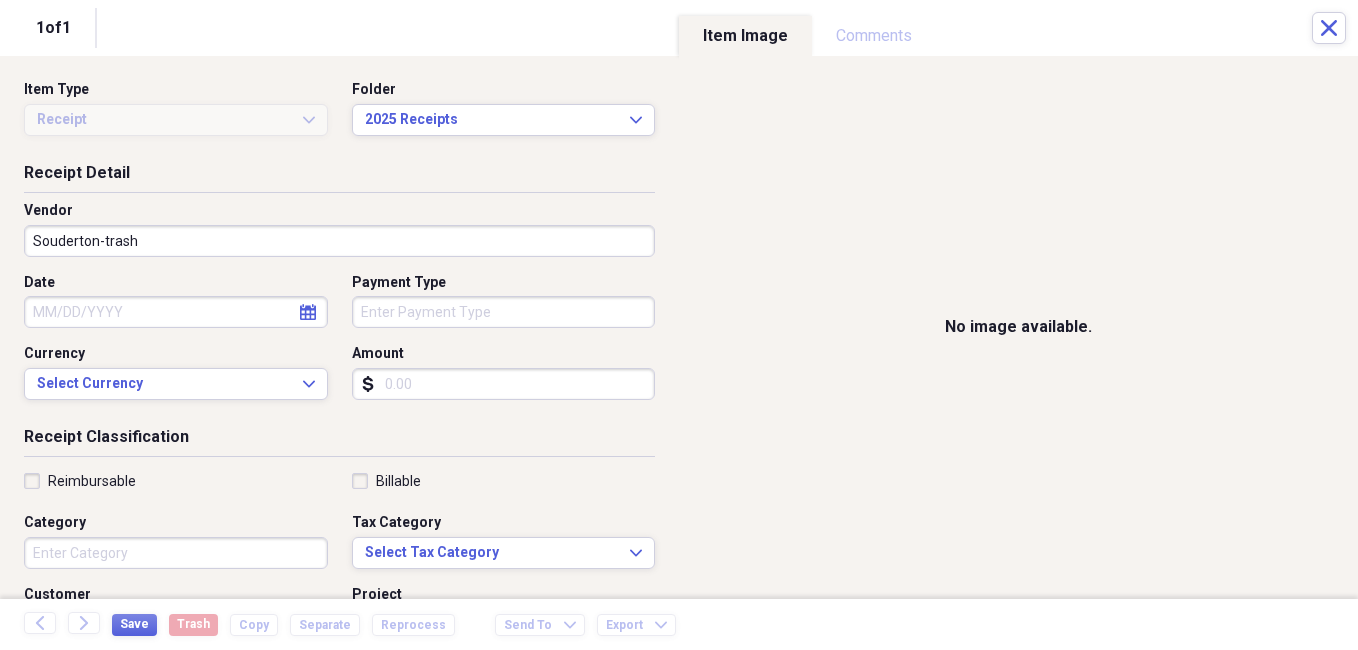 click on "calendar" 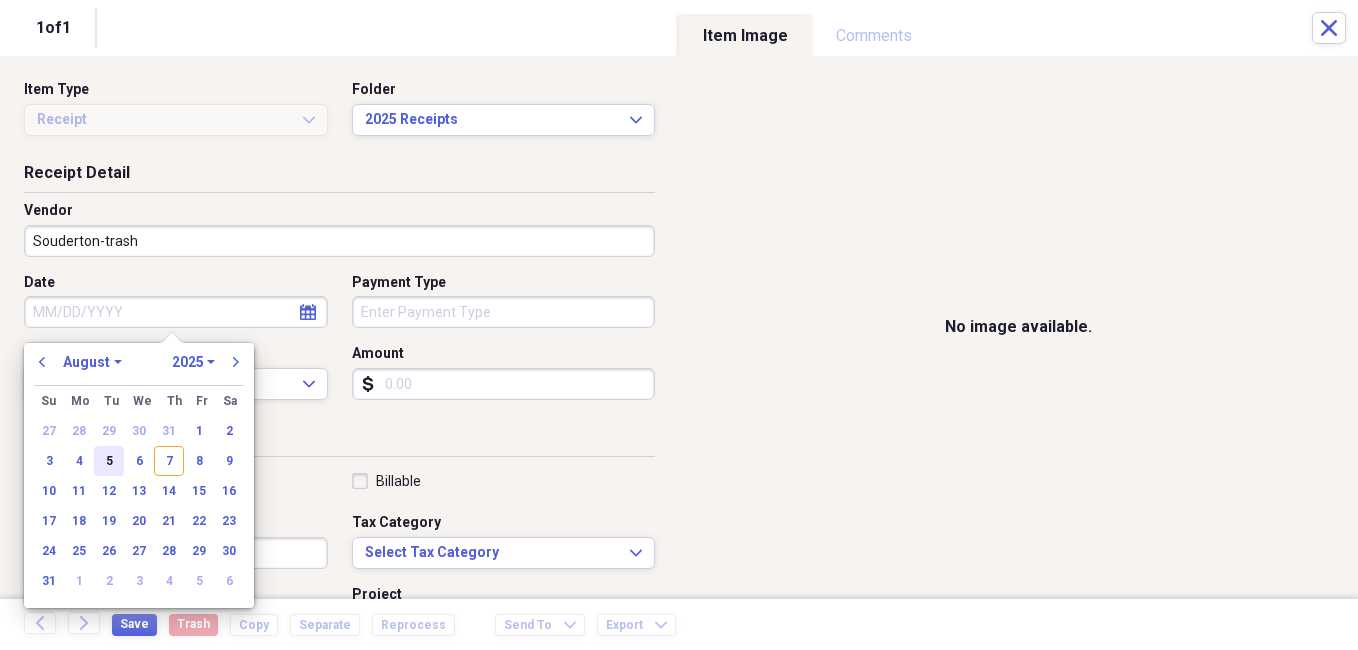 click on "5" at bounding box center [109, 461] 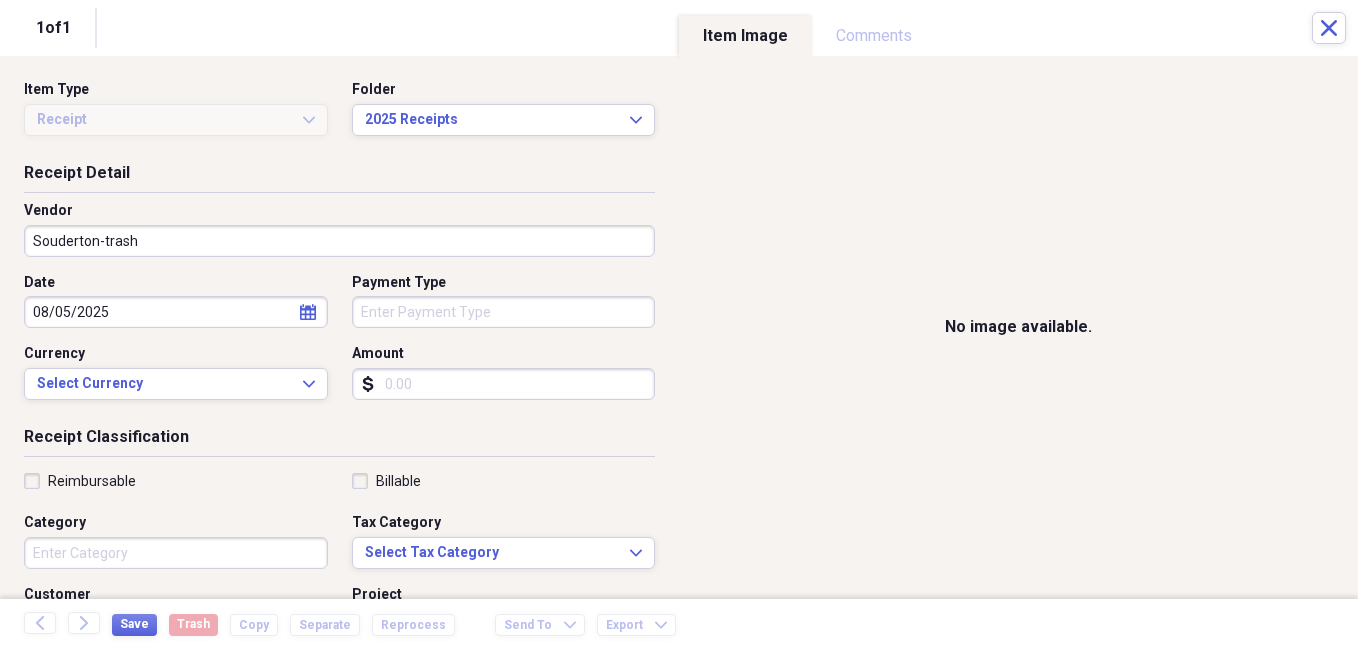 click on "Payment Type" at bounding box center (504, 312) 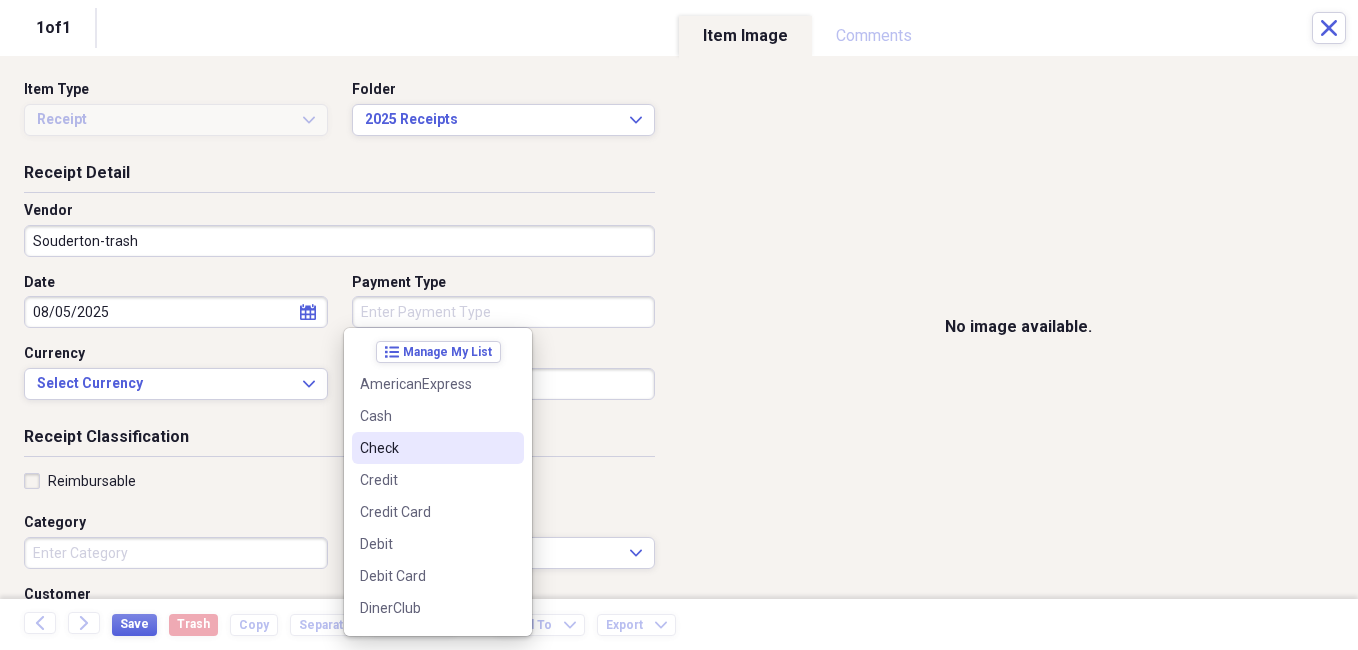 click on "Check" at bounding box center (426, 448) 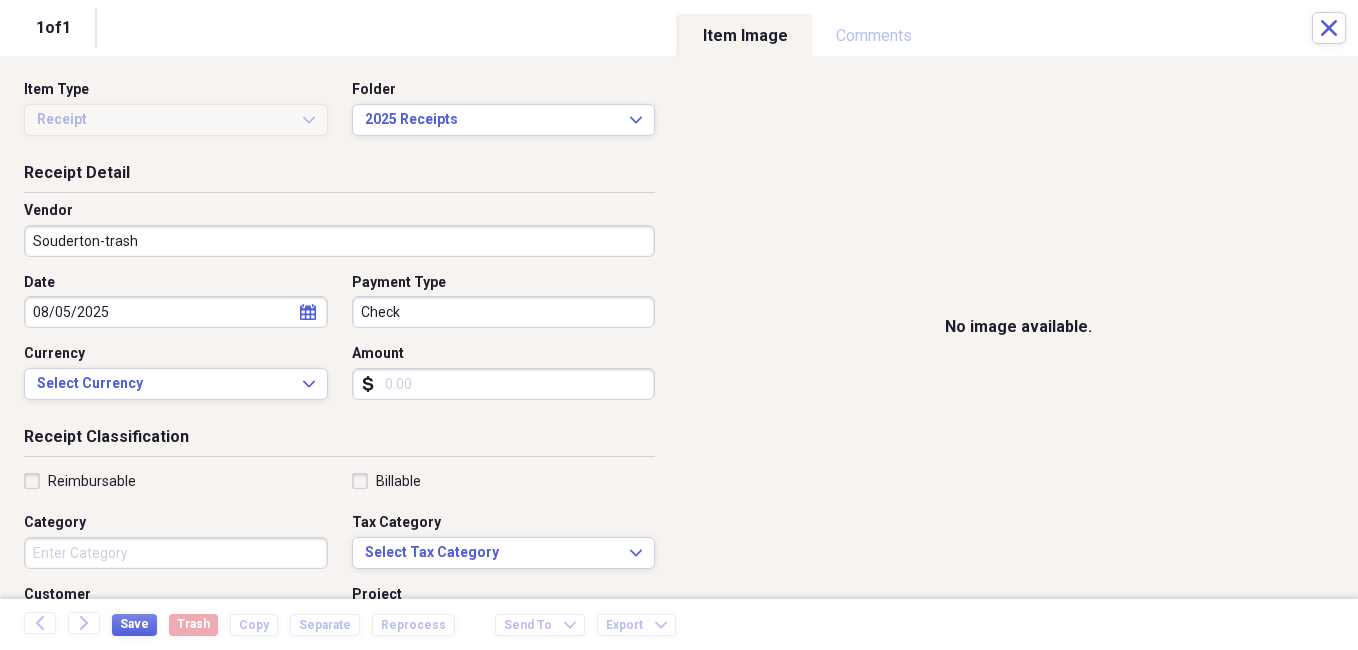 click on "Amount" at bounding box center (504, 384) 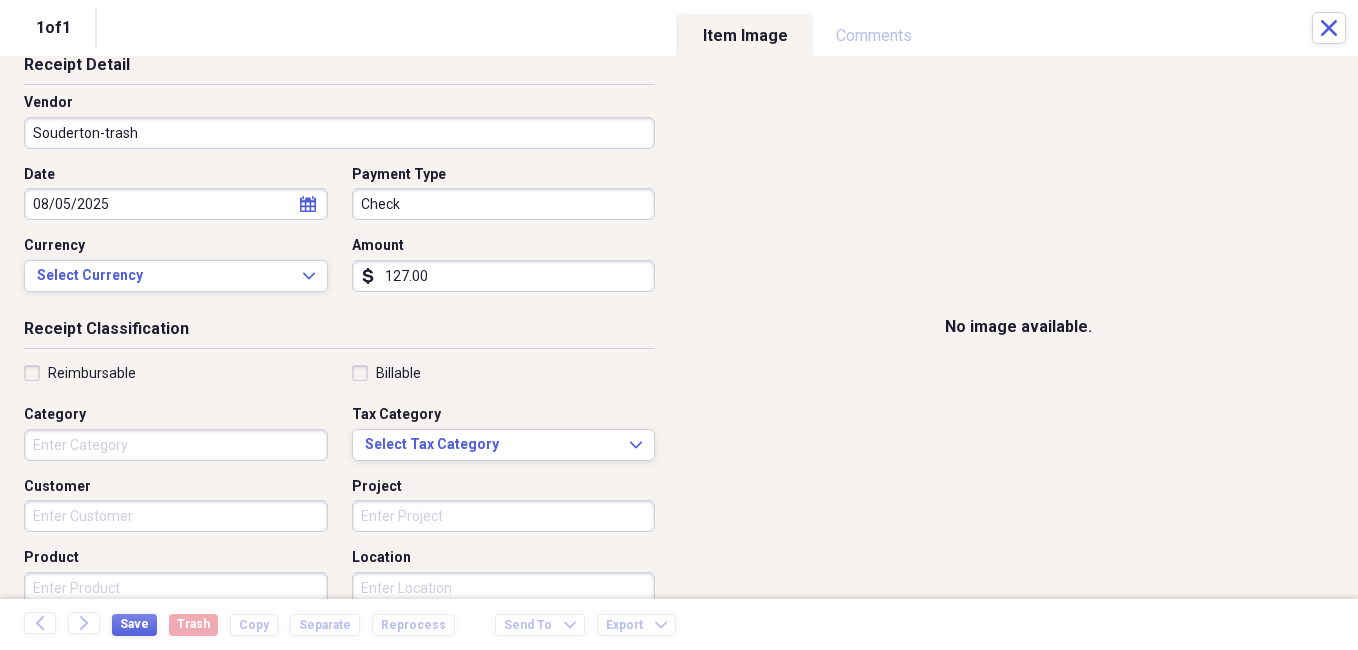 scroll, scrollTop: 200, scrollLeft: 0, axis: vertical 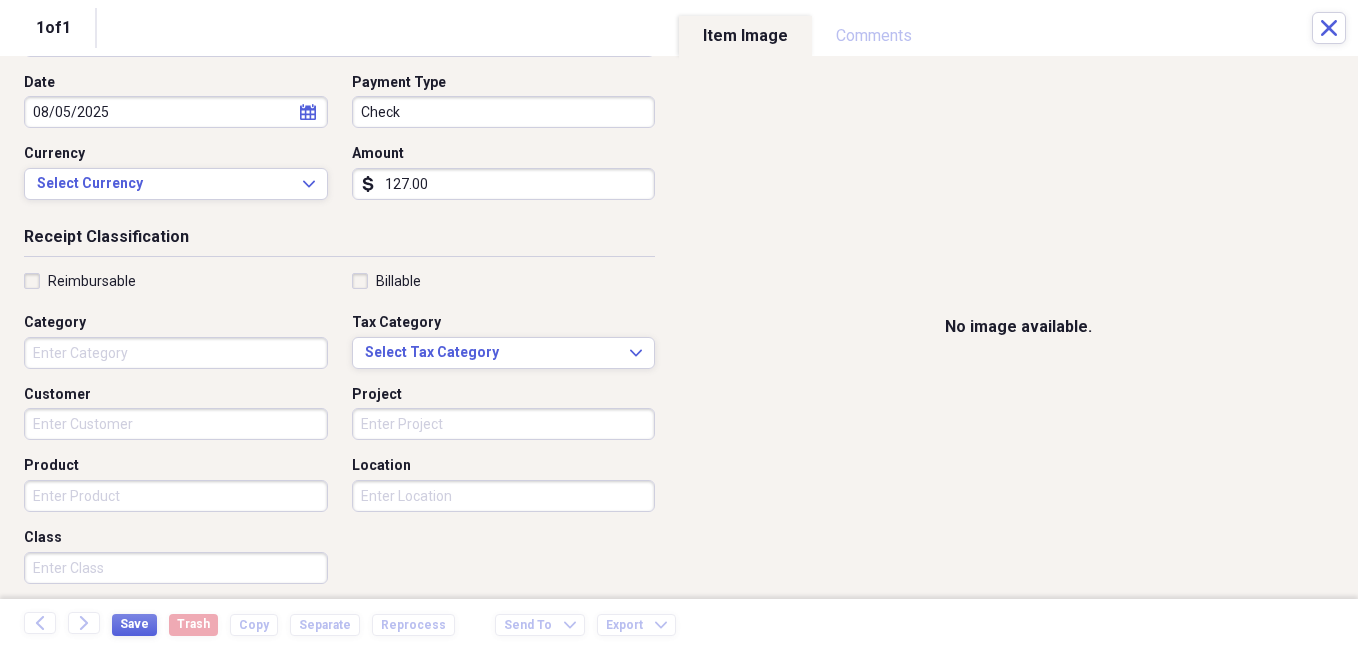 type on "127.00" 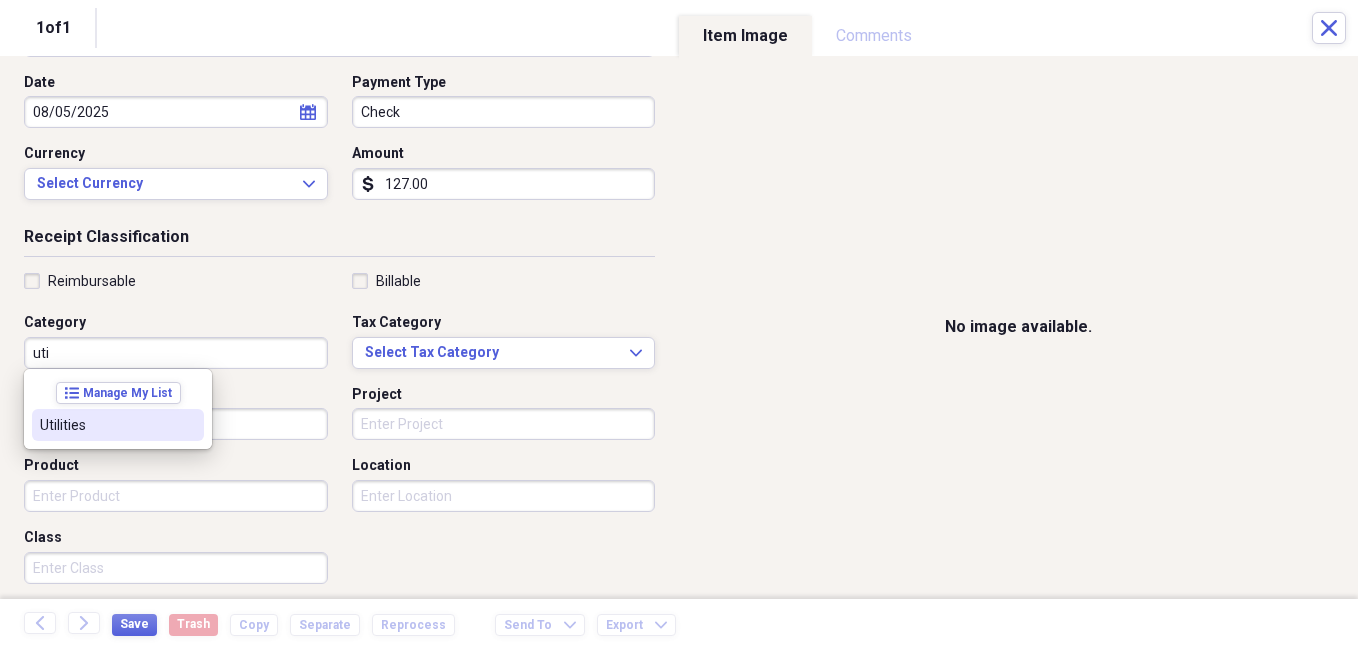 click on "Utilities" at bounding box center [106, 425] 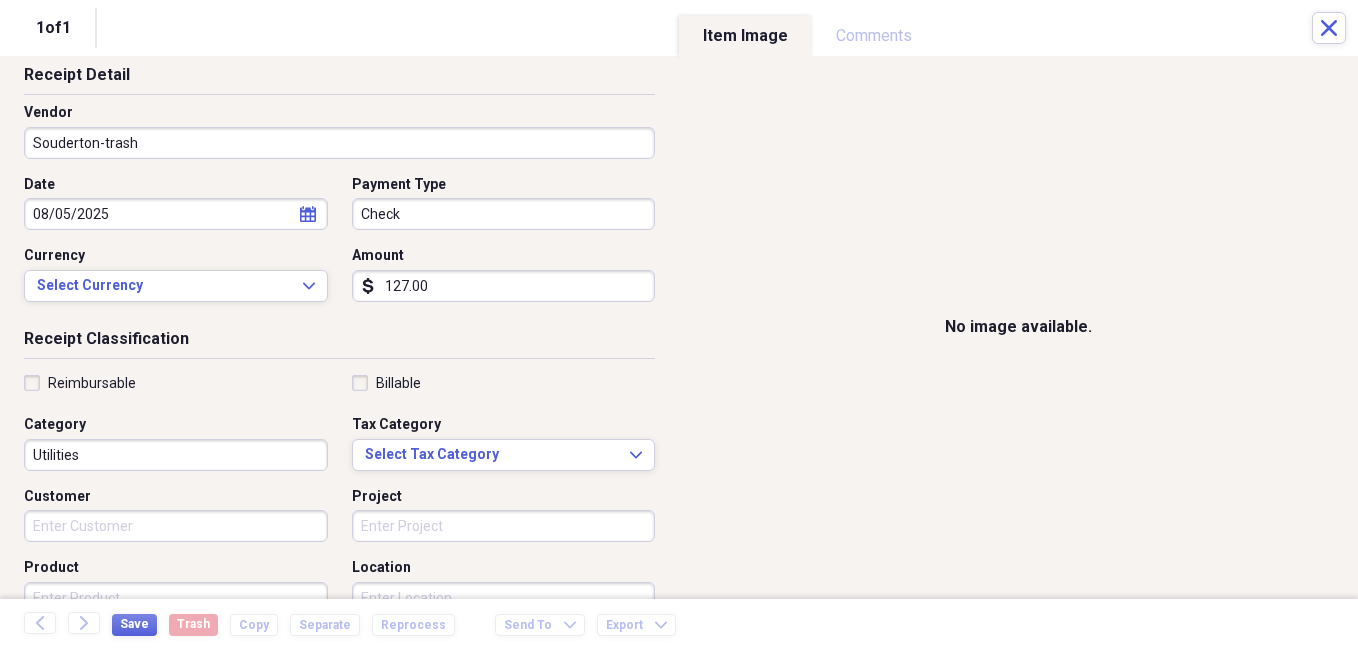 scroll, scrollTop: 400, scrollLeft: 0, axis: vertical 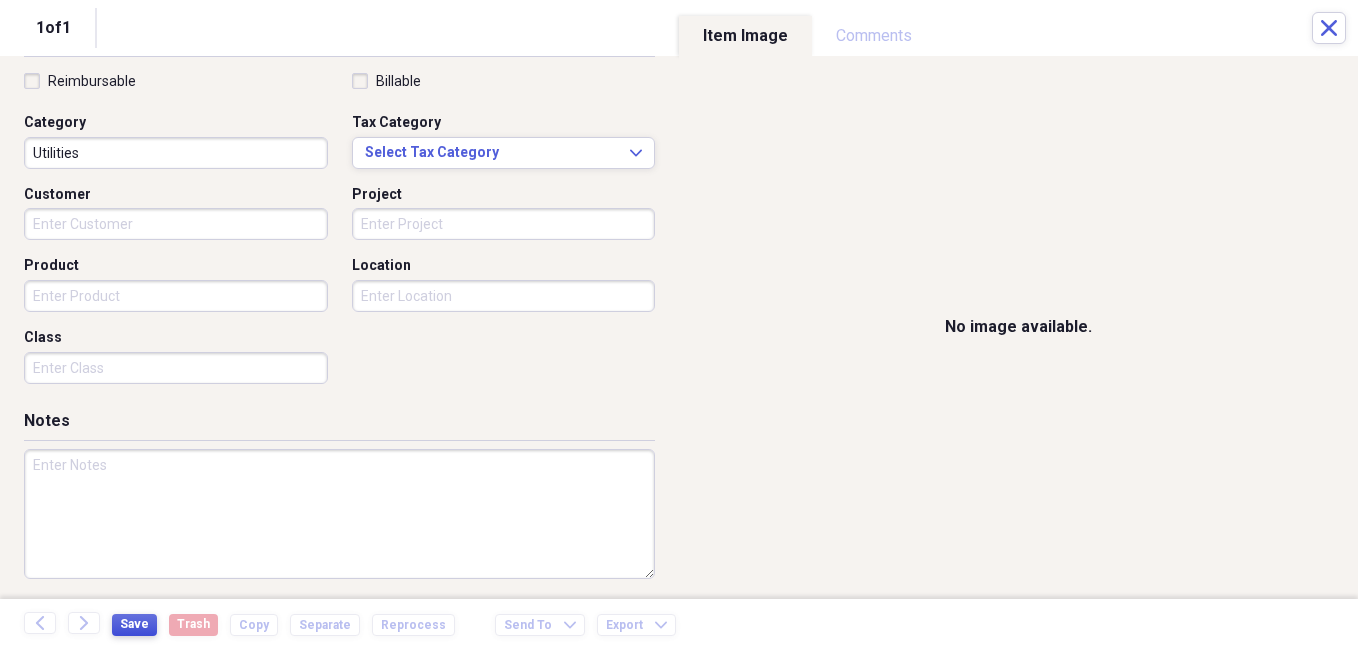 click on "Save" at bounding box center [134, 624] 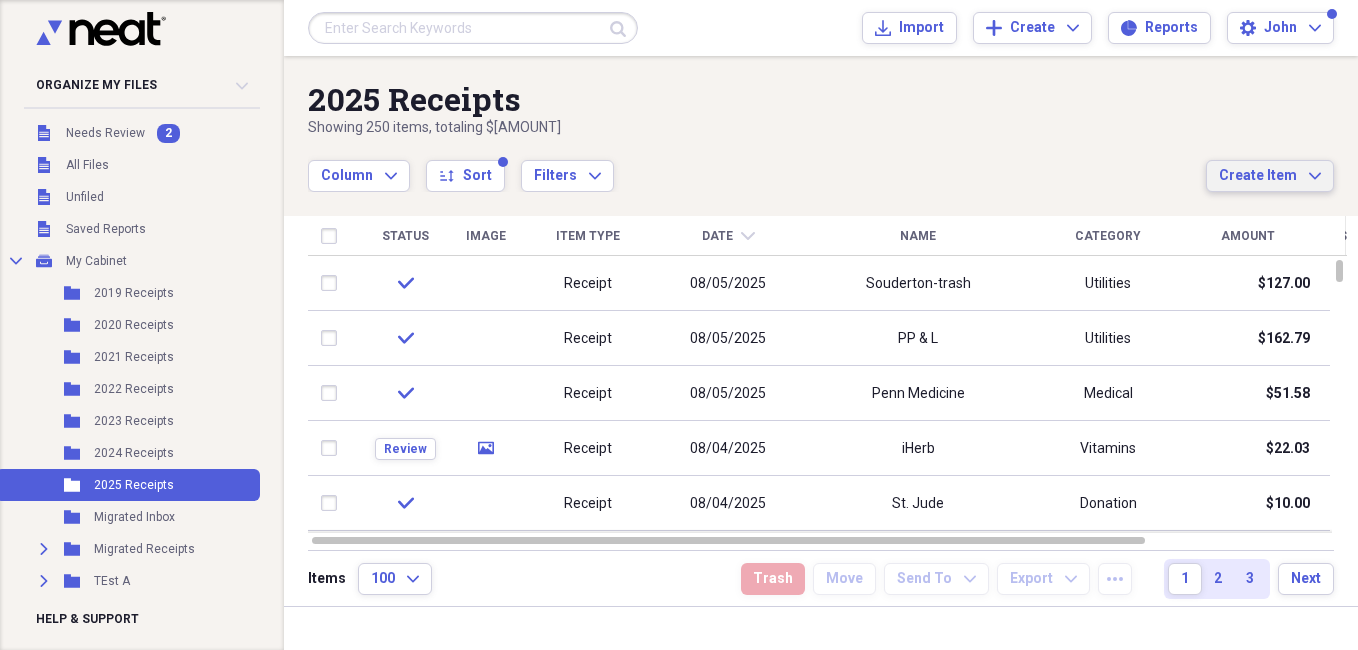 click on "Create Item" at bounding box center [1258, 176] 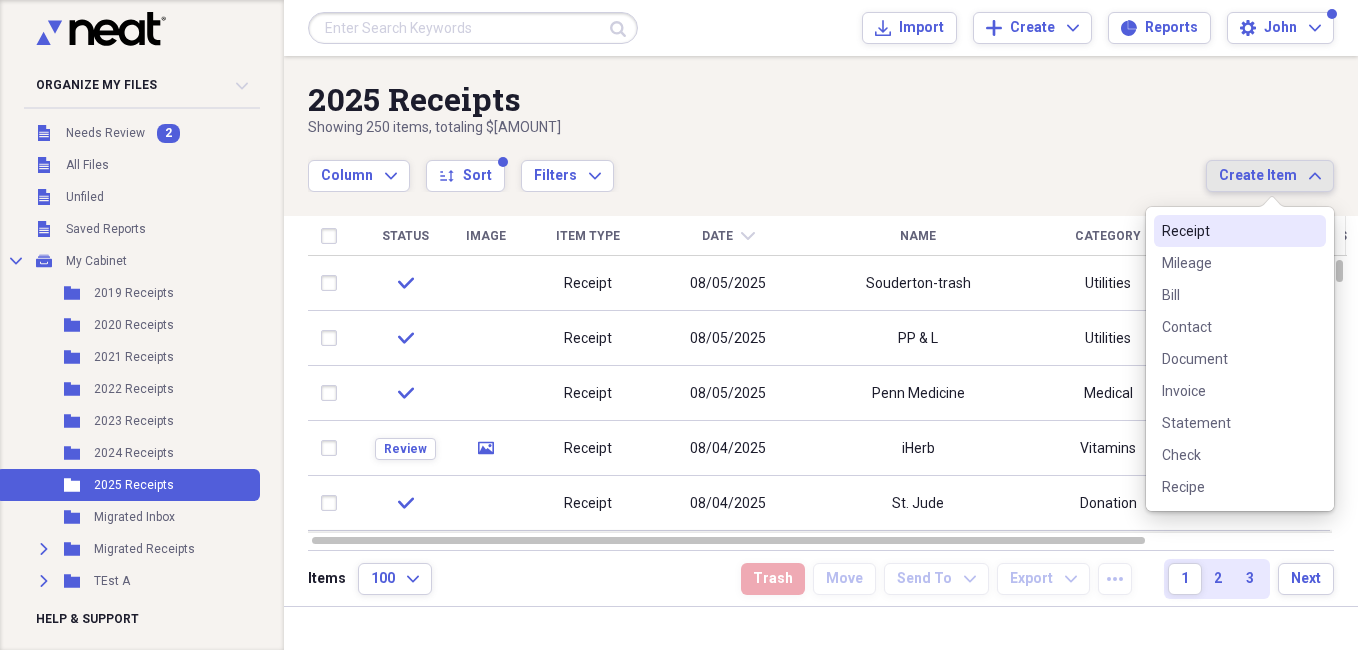 click on "Receipt" at bounding box center [1228, 231] 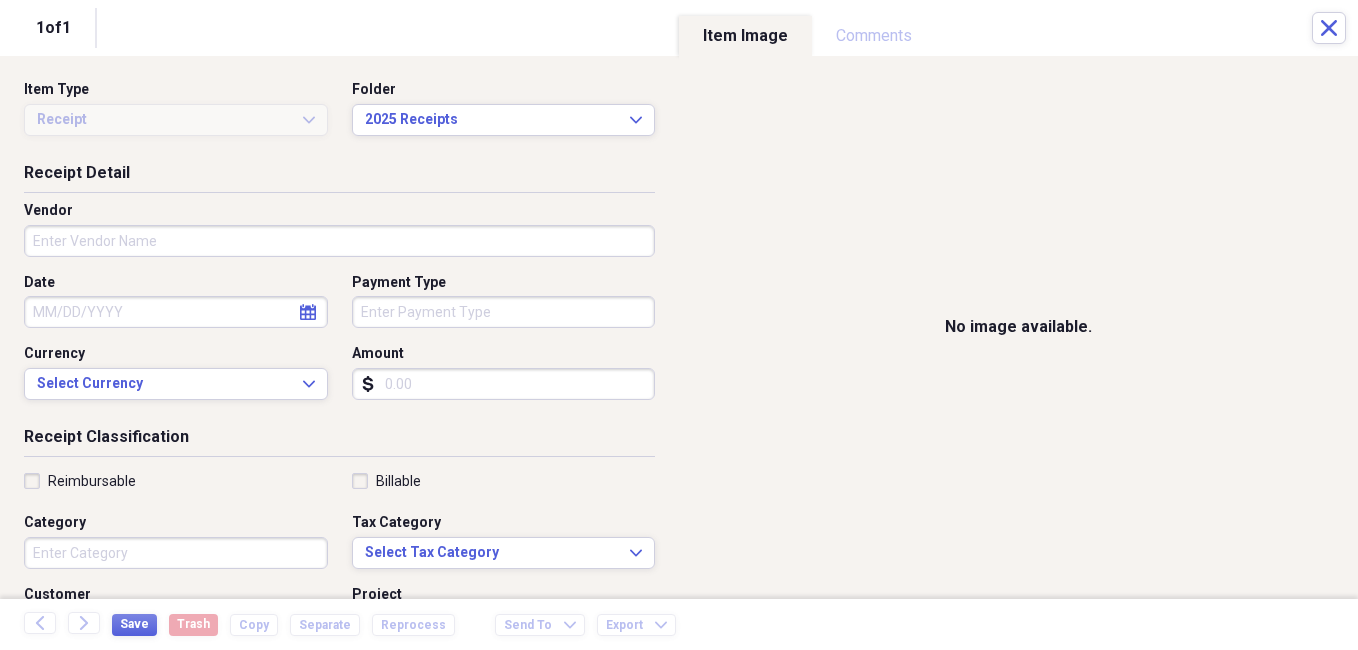 click on "Vendor" at bounding box center [339, 241] 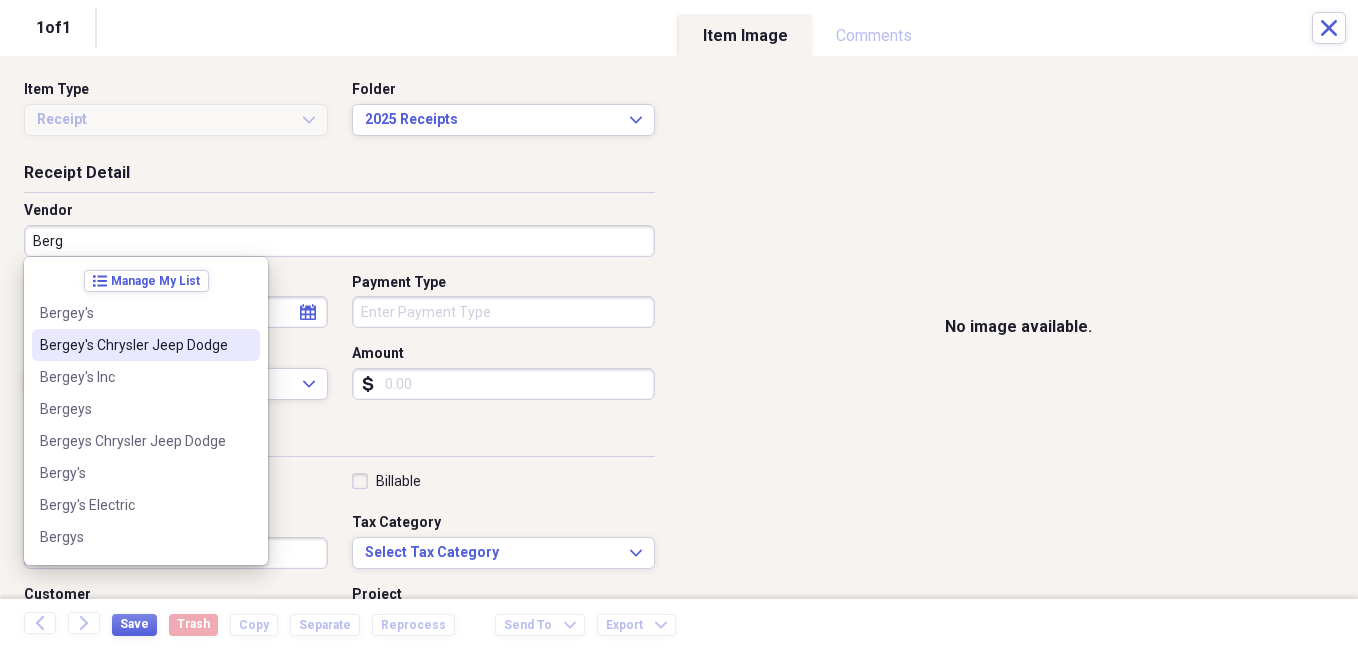 click on "Bergey's Chrysler Jeep Dodge" at bounding box center [134, 345] 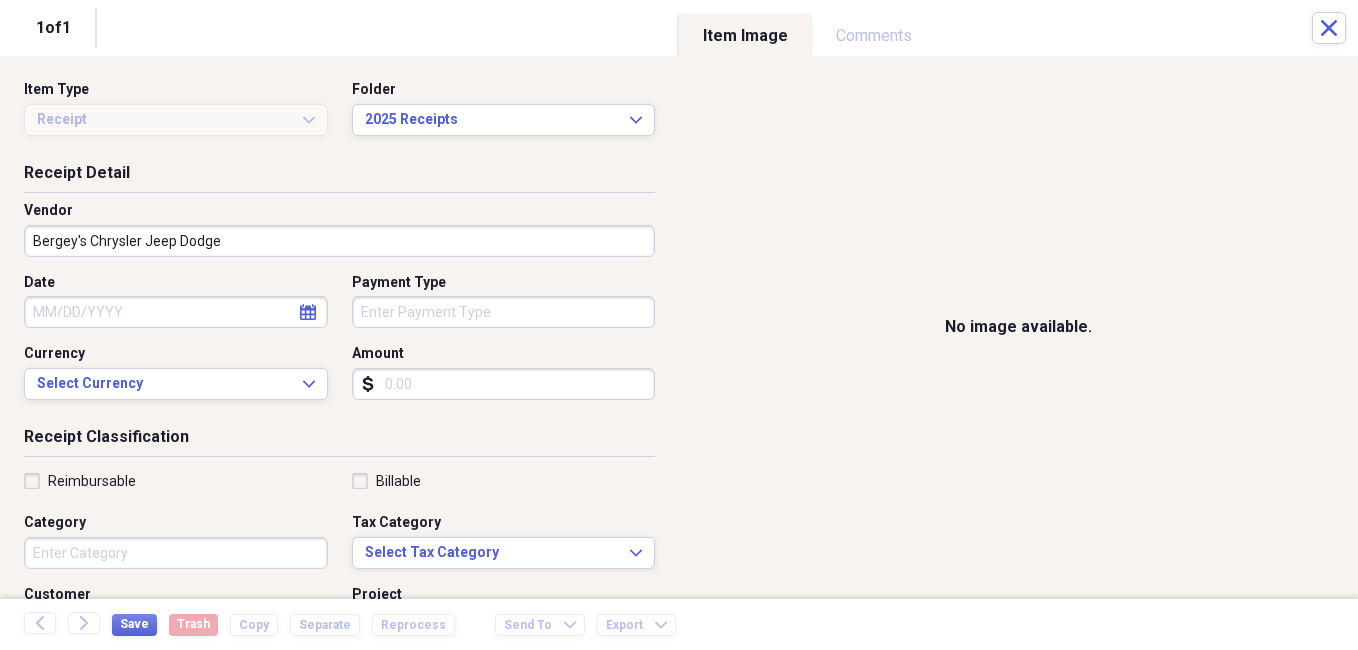 click 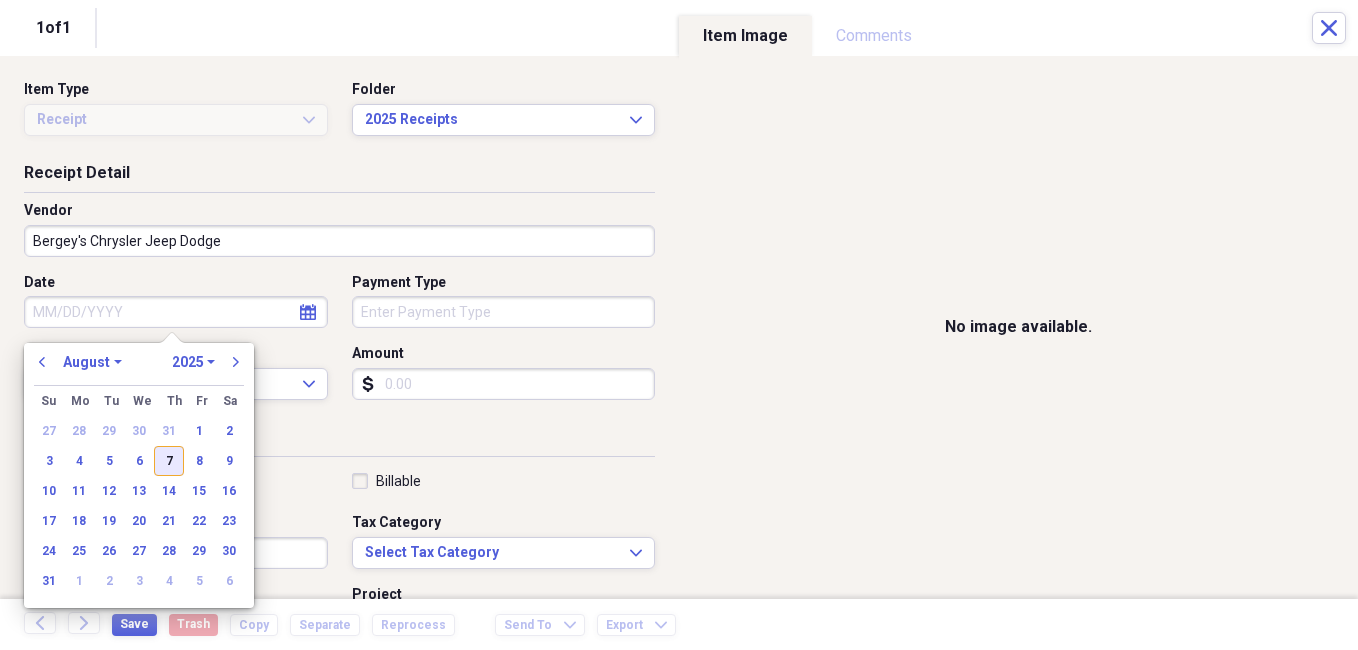 click on "7" at bounding box center (169, 461) 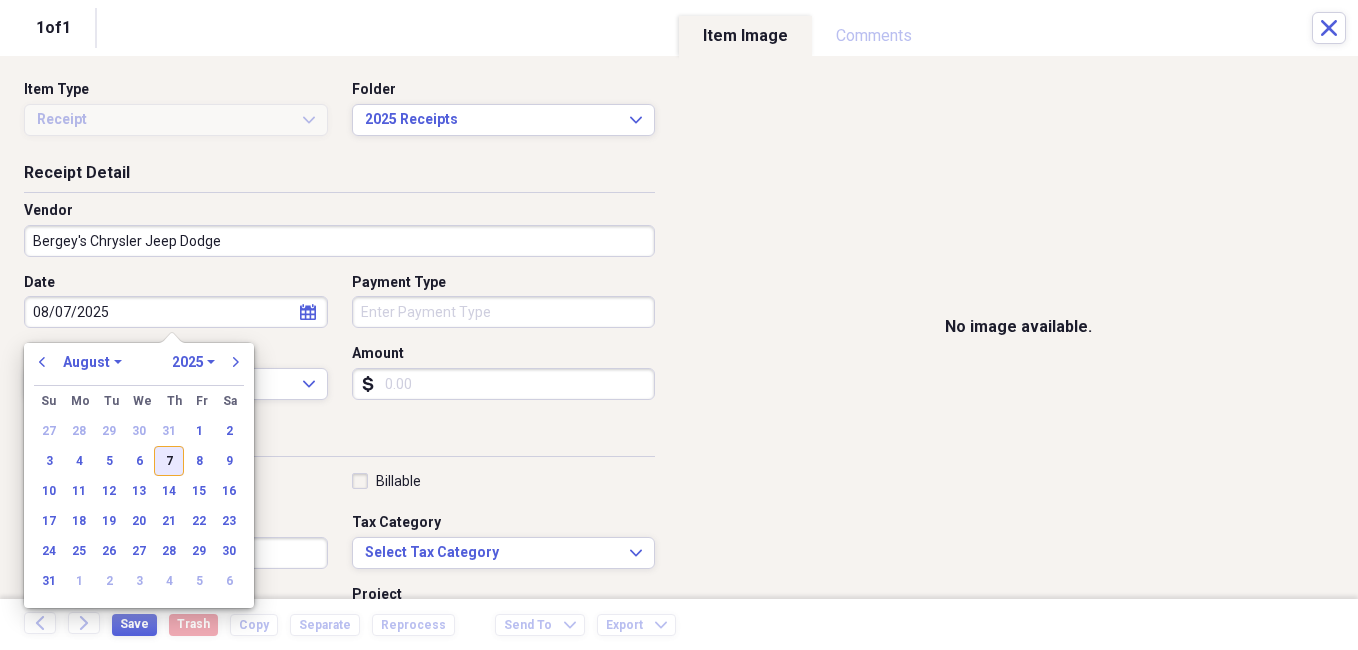 type on "08/07/2025" 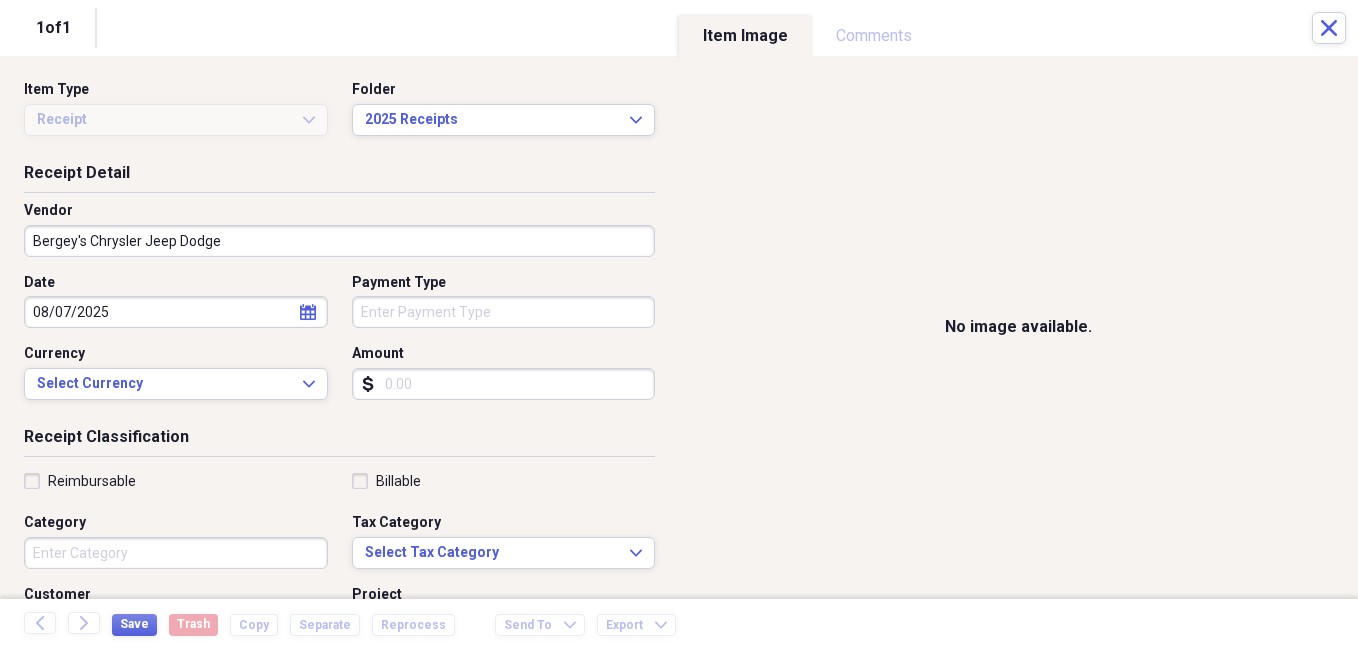 click on "Payment Type" at bounding box center (504, 312) 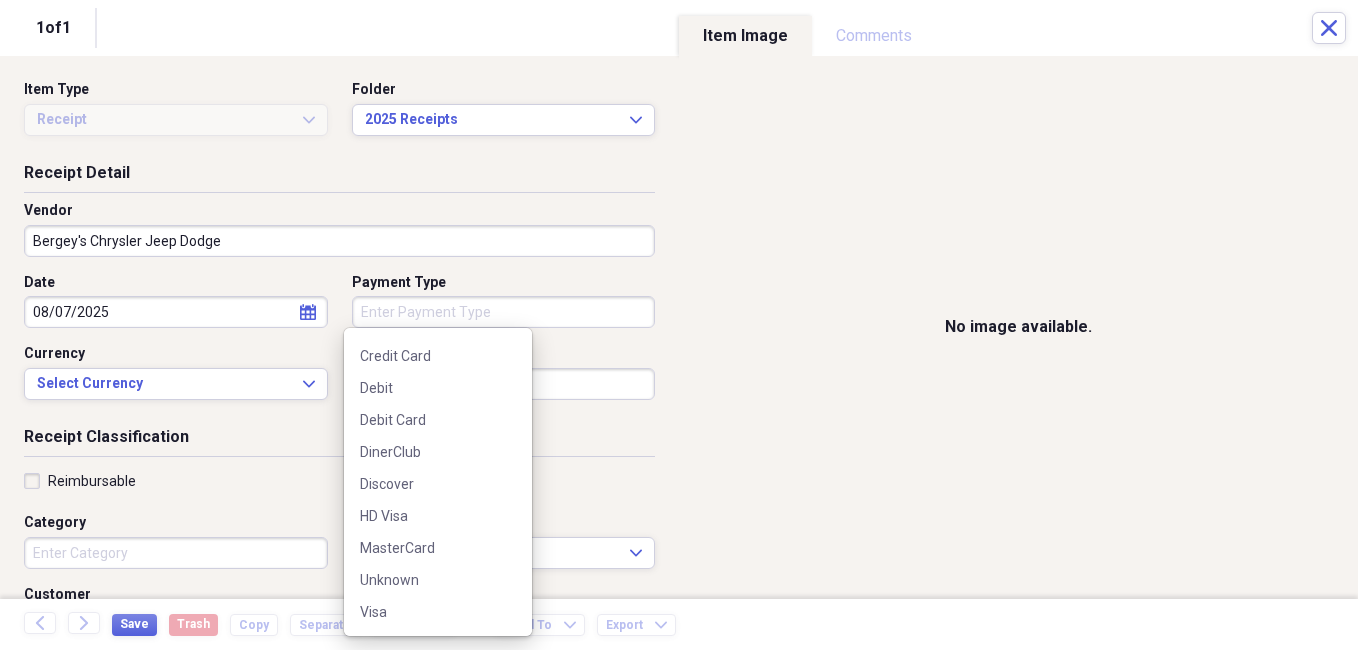 scroll, scrollTop: 188, scrollLeft: 0, axis: vertical 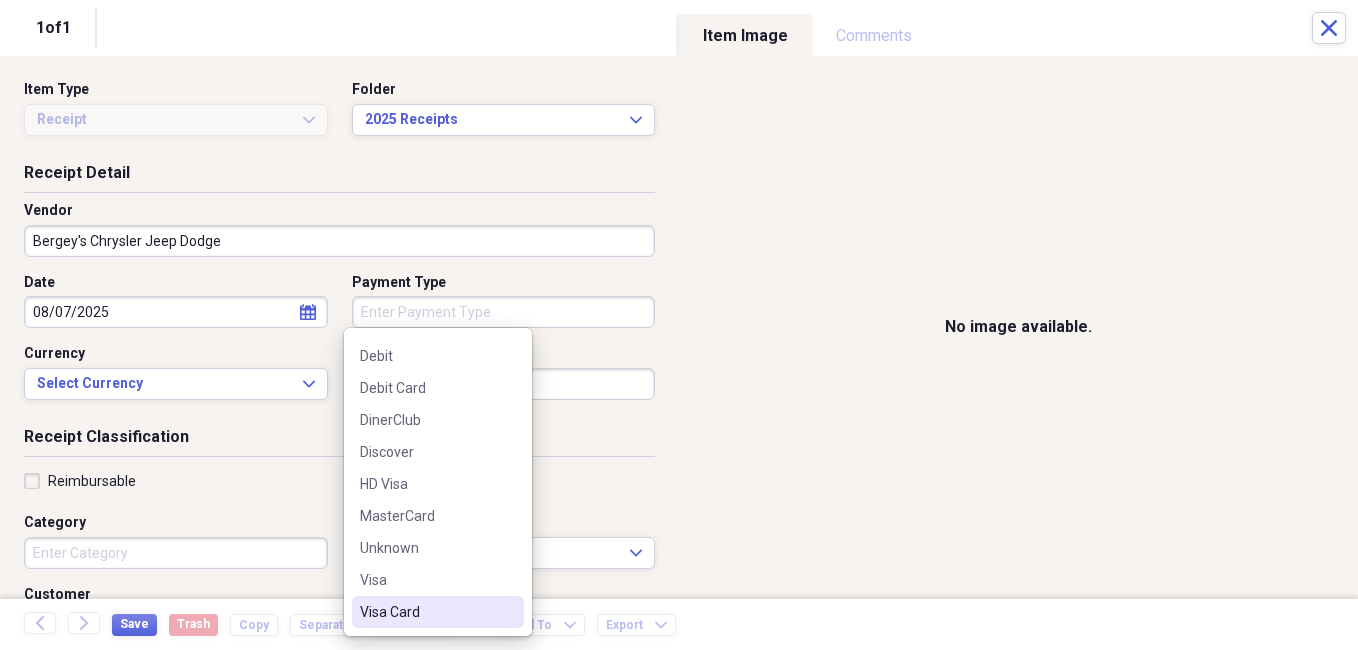 click on "Visa Card" at bounding box center (426, 612) 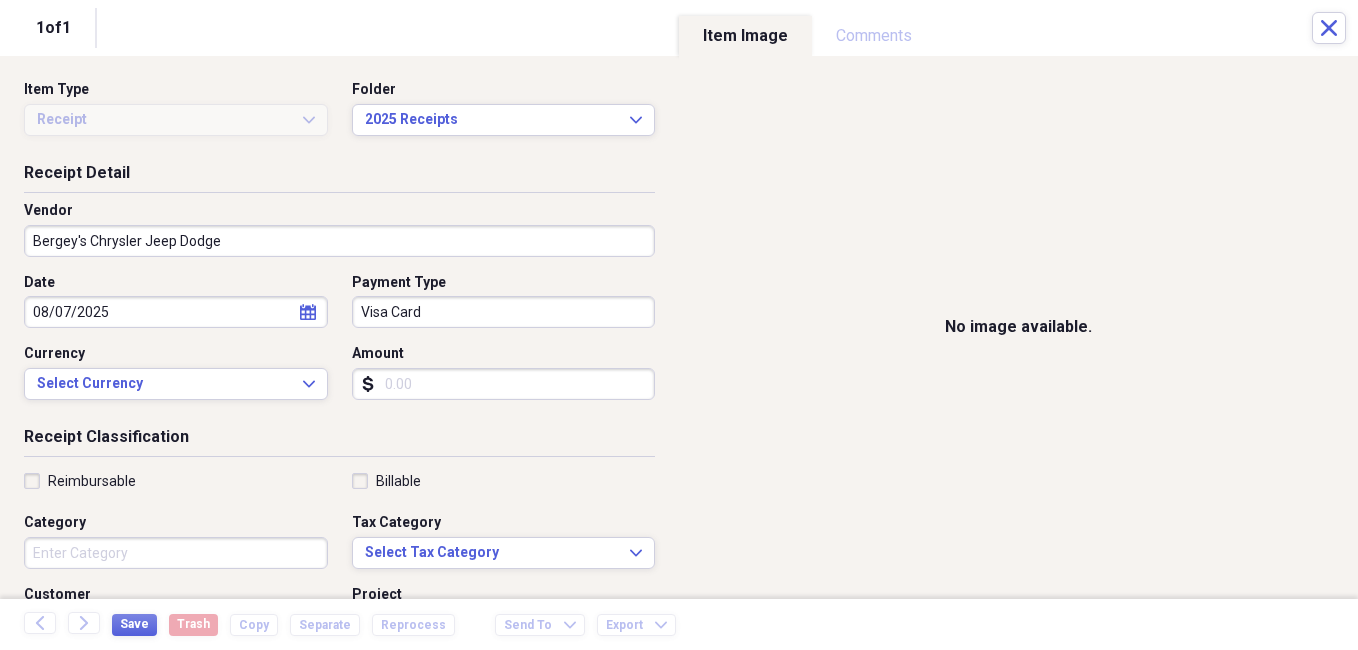 click on "Amount" at bounding box center [504, 384] 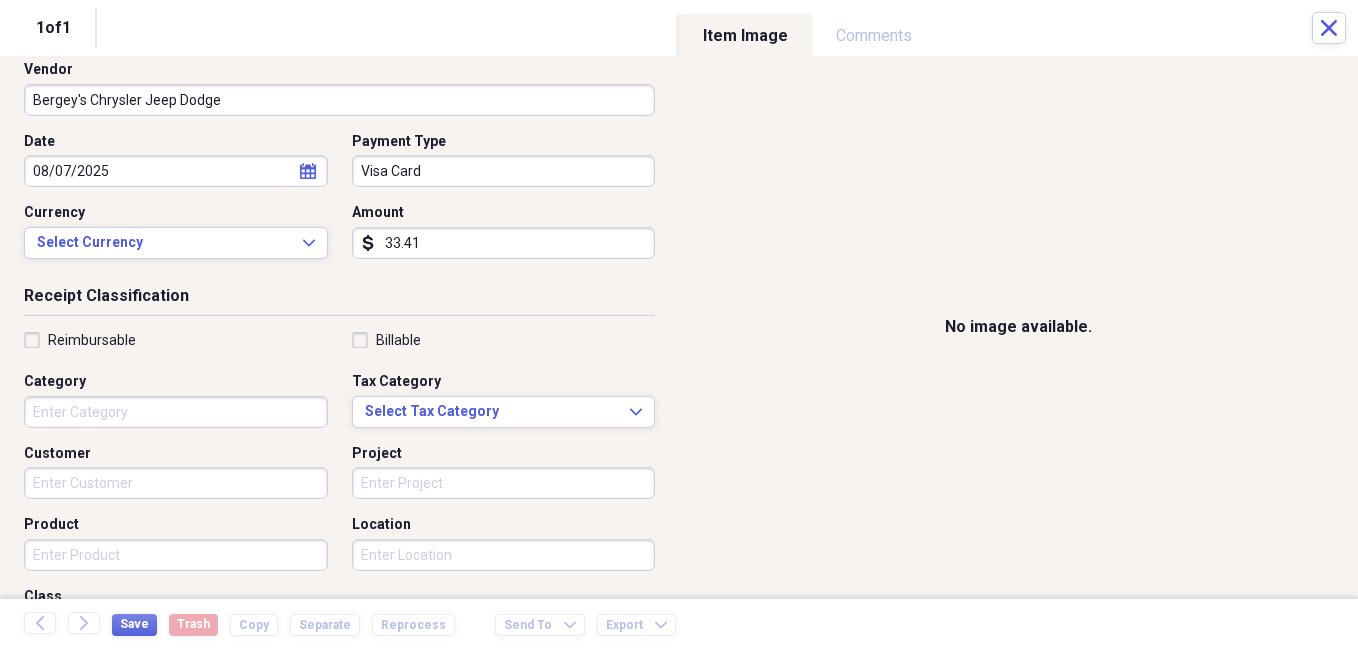 scroll, scrollTop: 200, scrollLeft: 0, axis: vertical 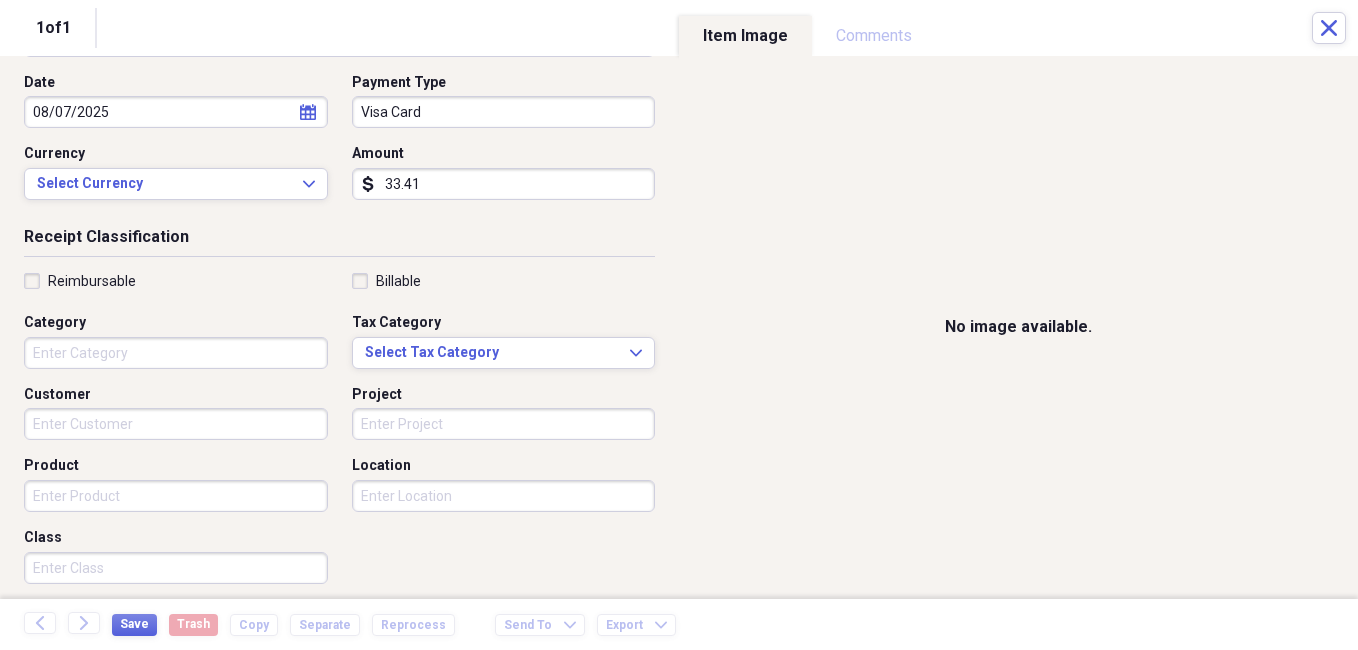 type on "33.41" 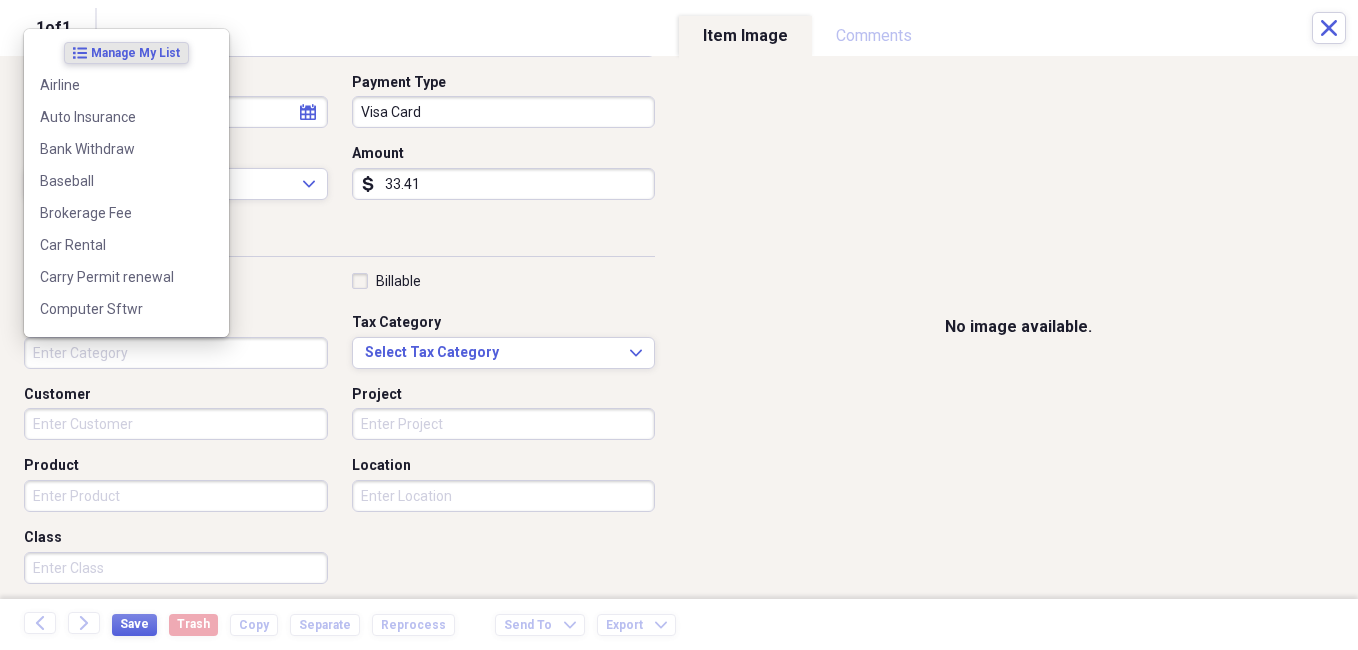 click on "Category" at bounding box center (176, 353) 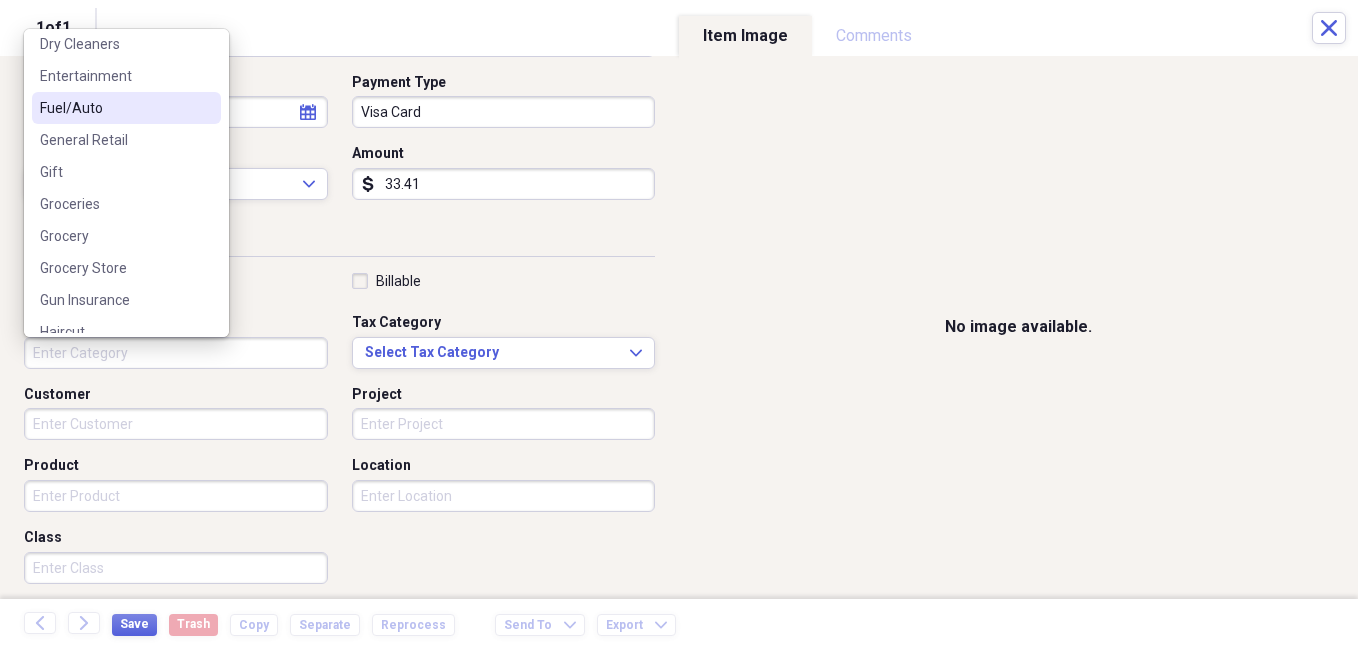 scroll, scrollTop: 400, scrollLeft: 0, axis: vertical 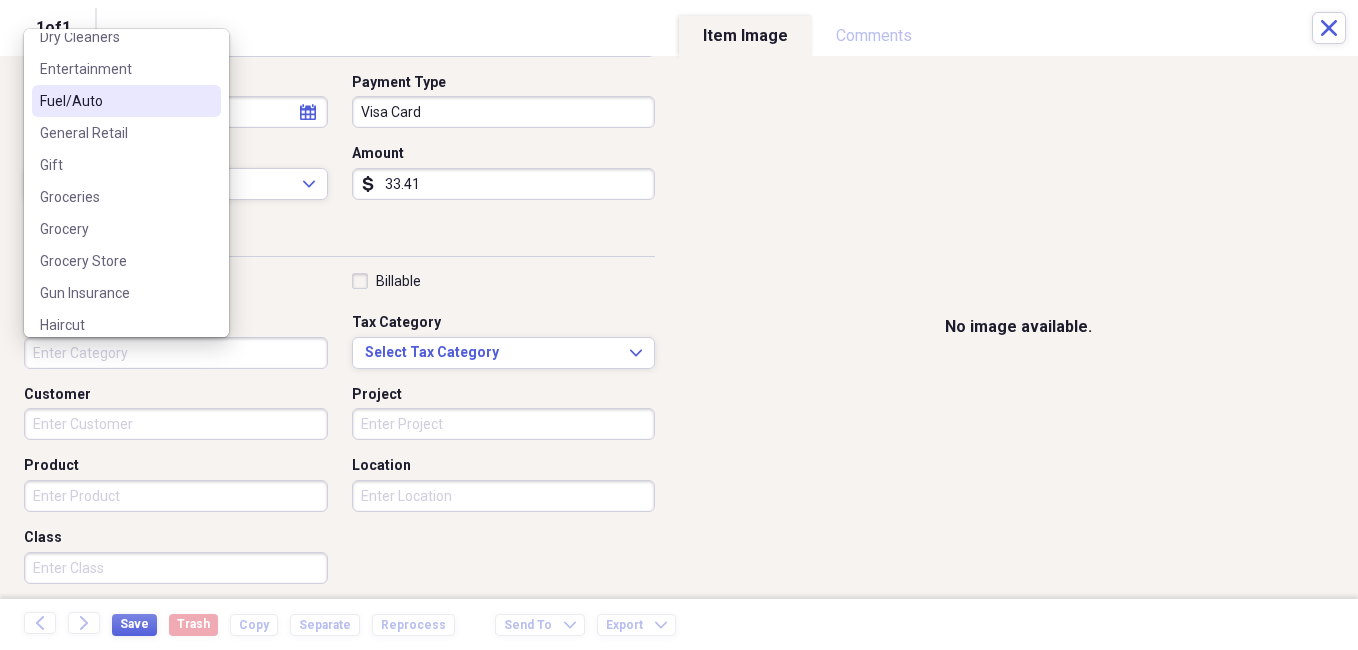 click on "Fuel/Auto" at bounding box center (114, 101) 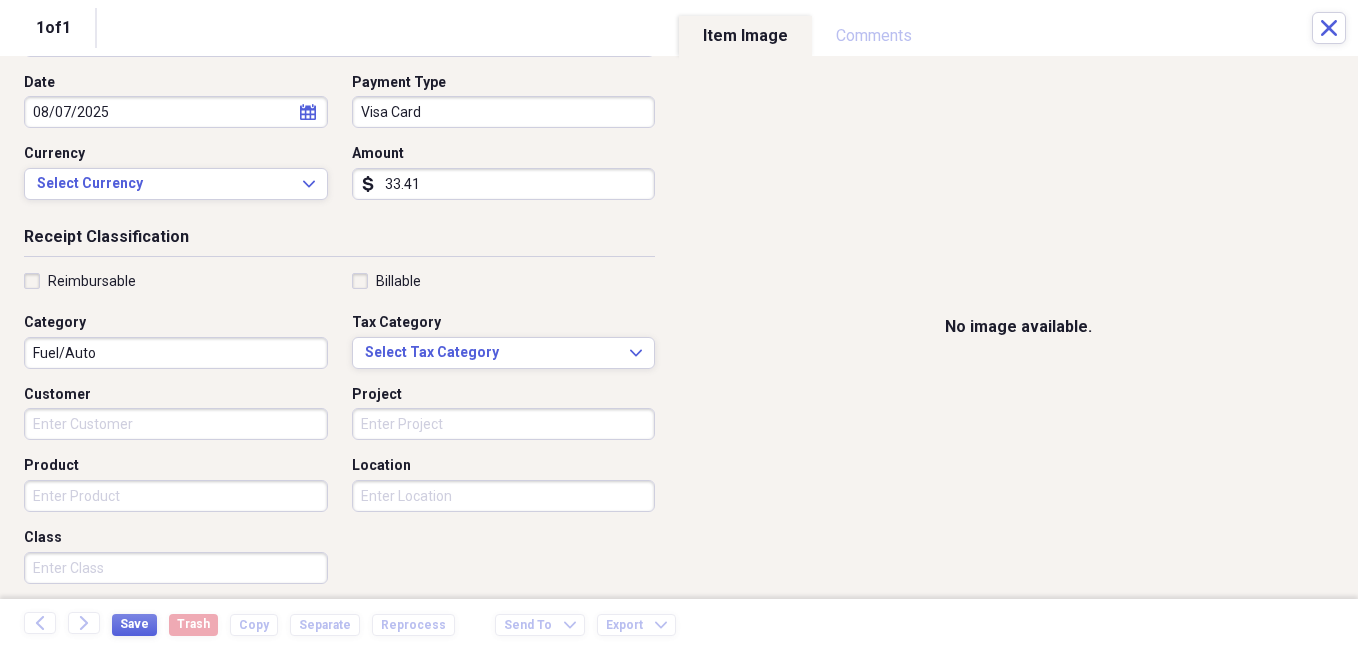 click on "Product" at bounding box center (176, 496) 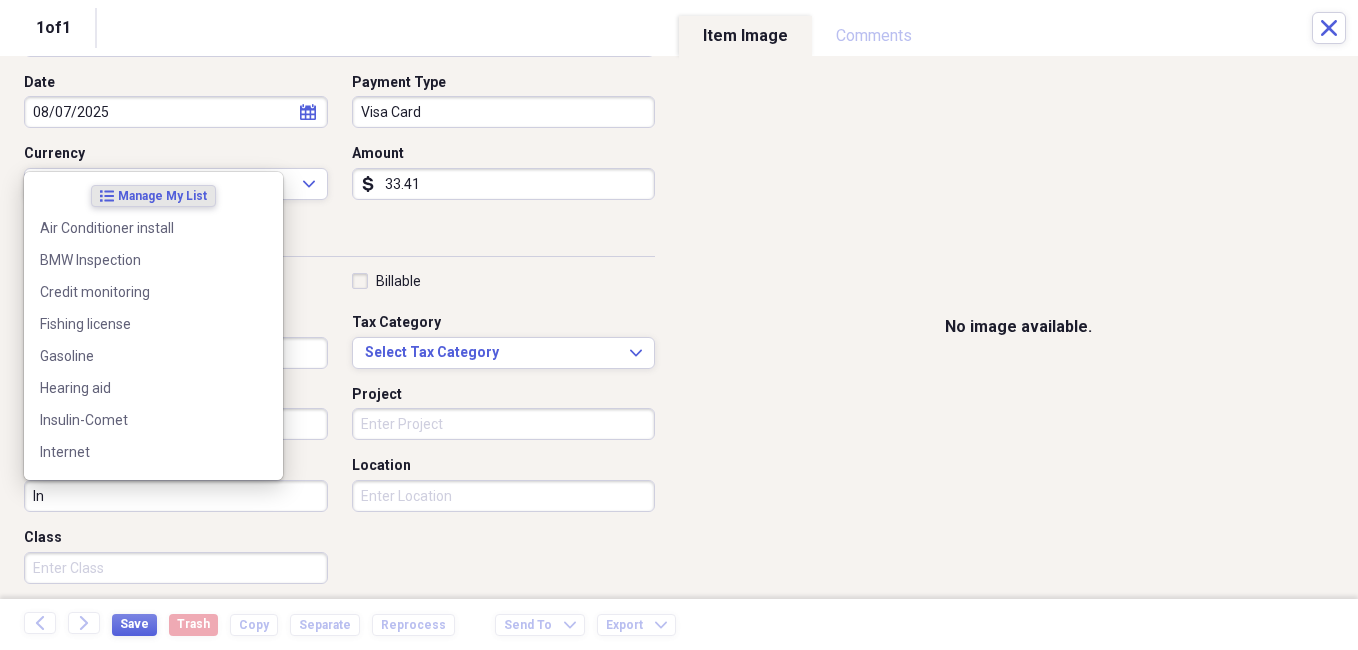 type on "I" 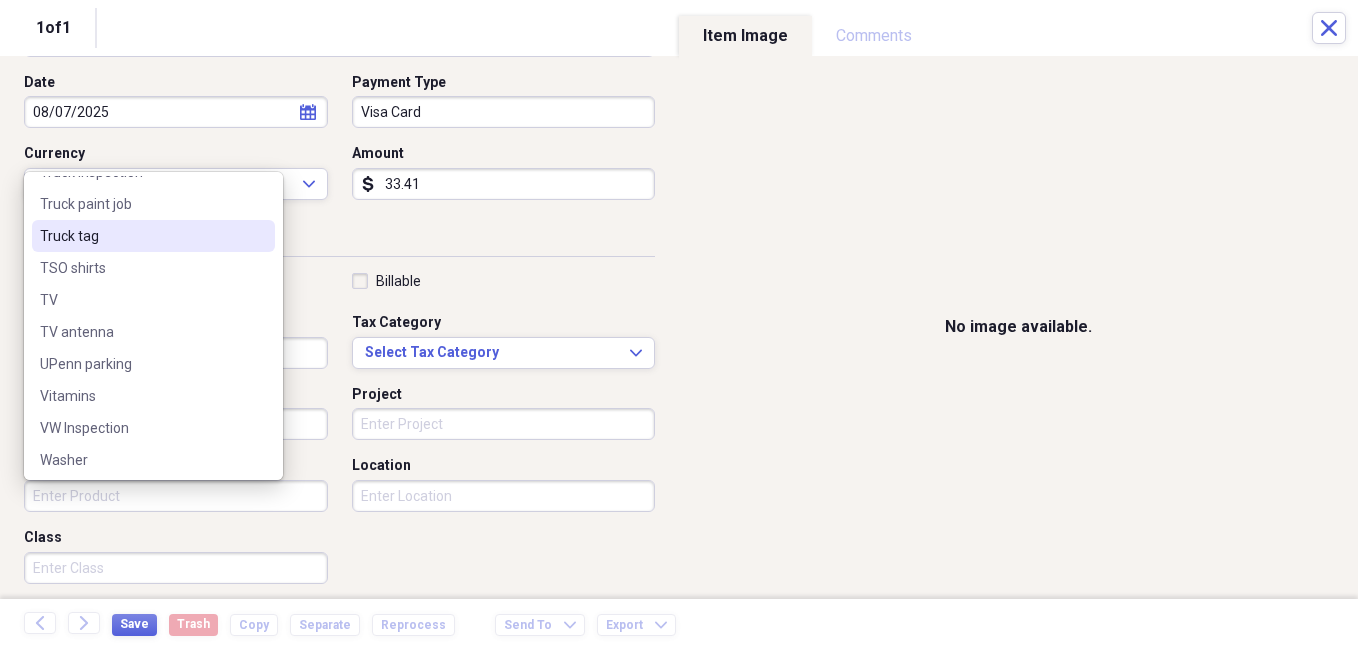 scroll, scrollTop: 2164, scrollLeft: 0, axis: vertical 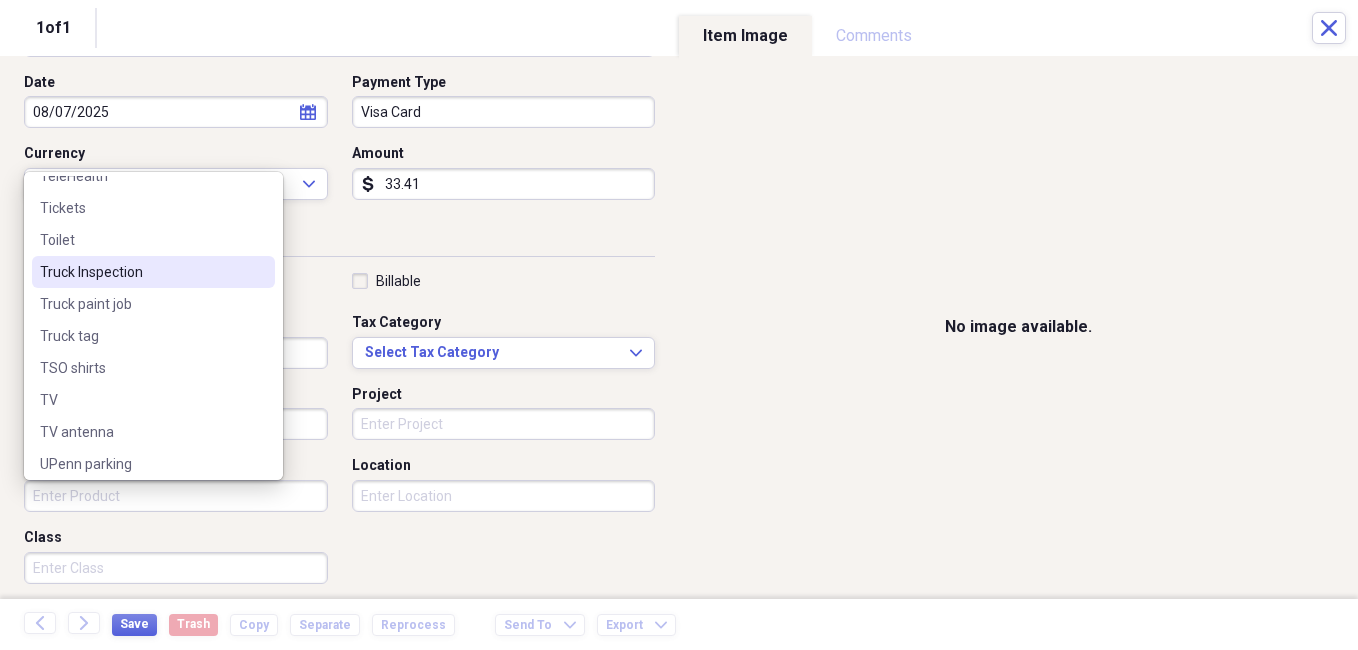 click on "Truck Inspection" at bounding box center [141, 272] 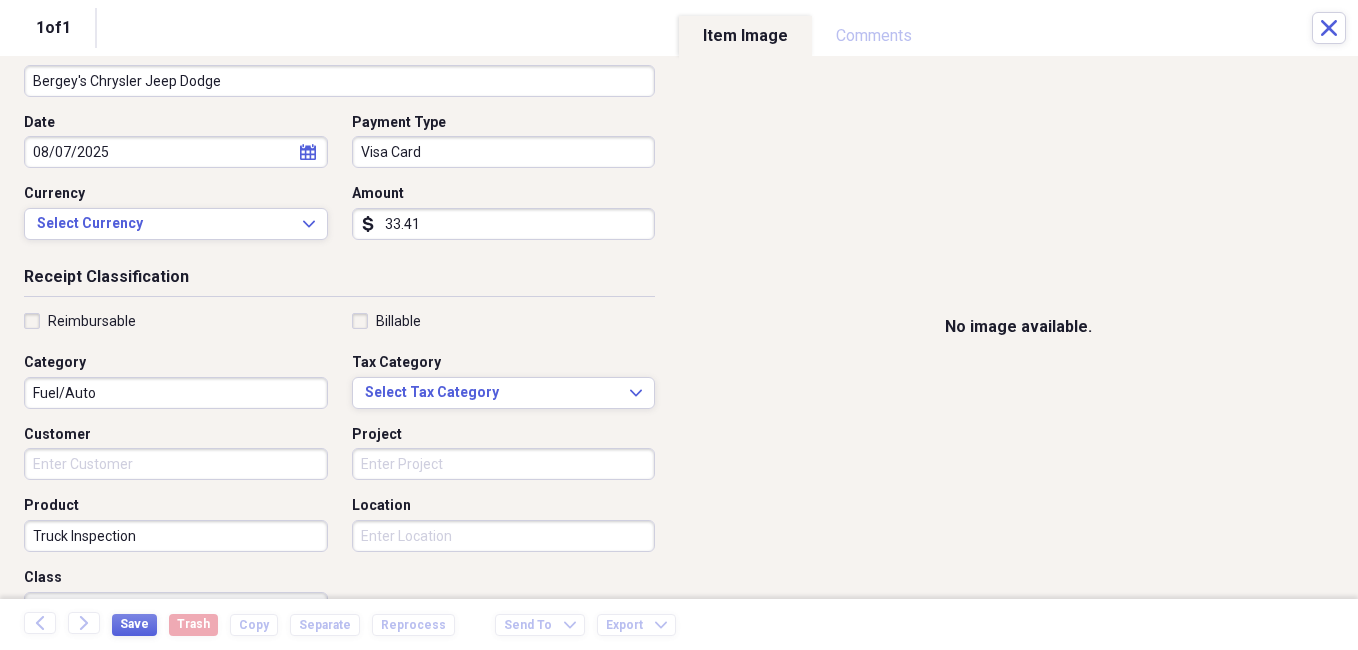 scroll, scrollTop: 0, scrollLeft: 0, axis: both 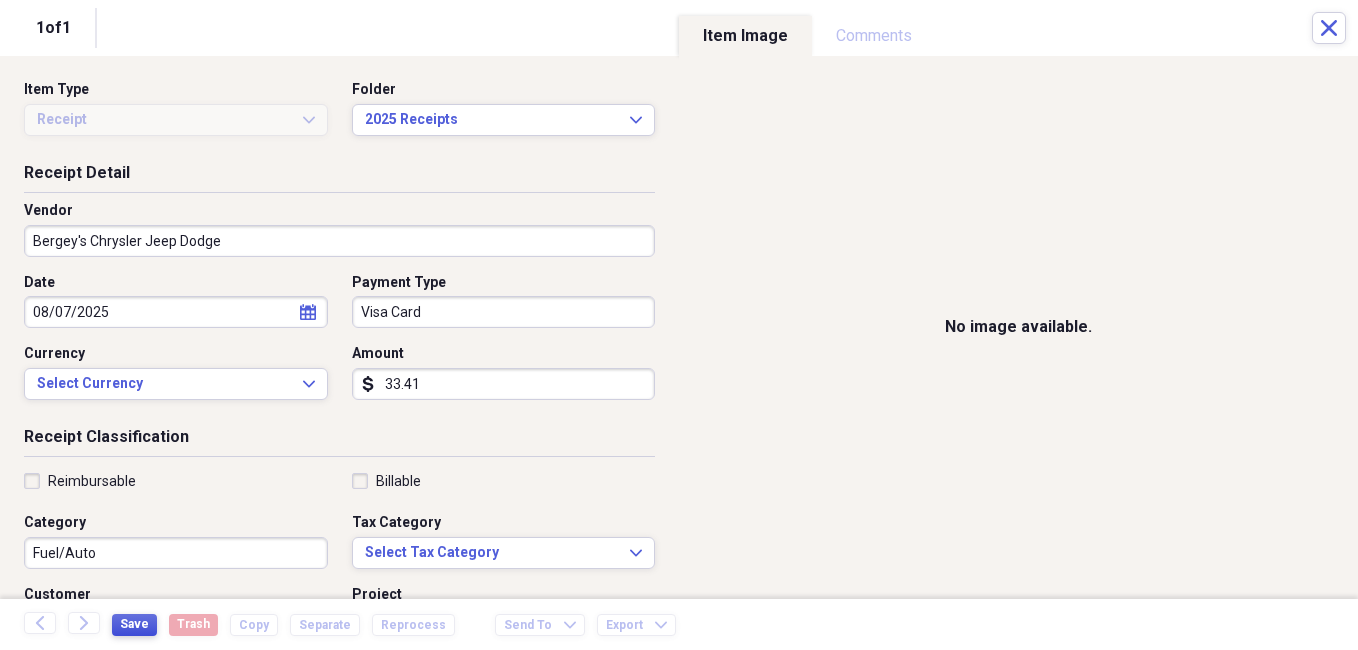 click on "Save" at bounding box center (134, 624) 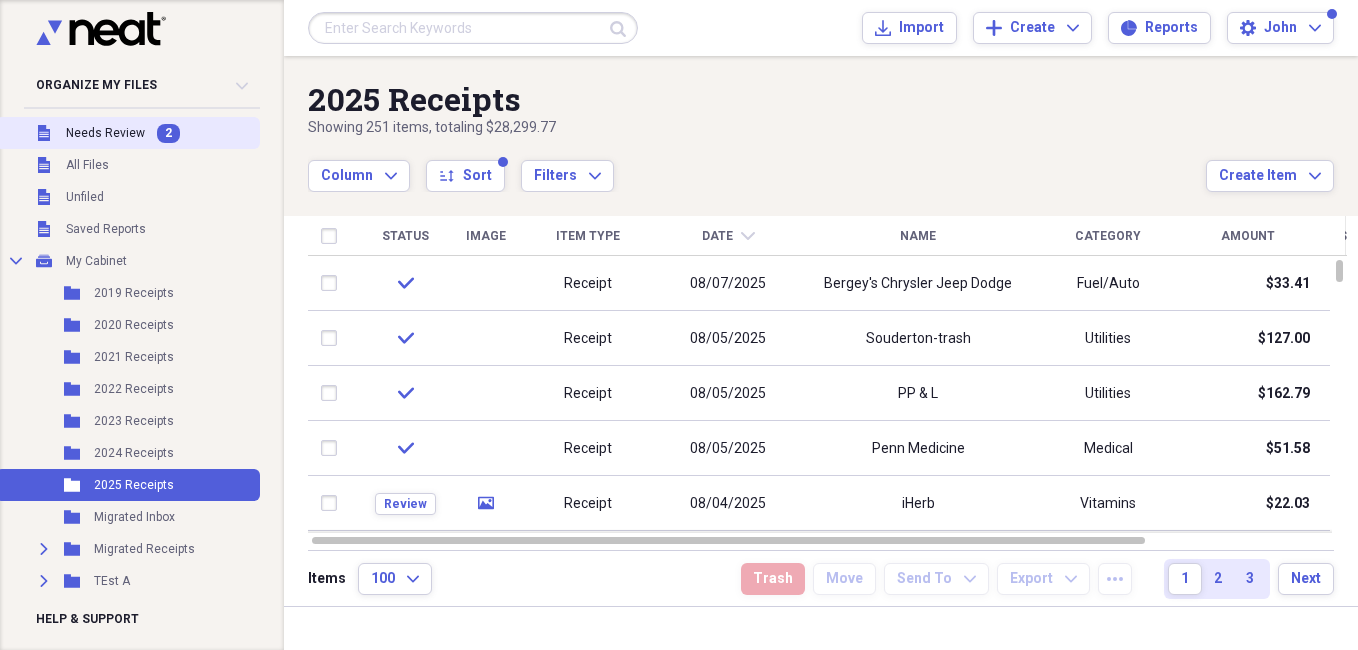 click on "Unfiled Needs Review 2" at bounding box center (128, 133) 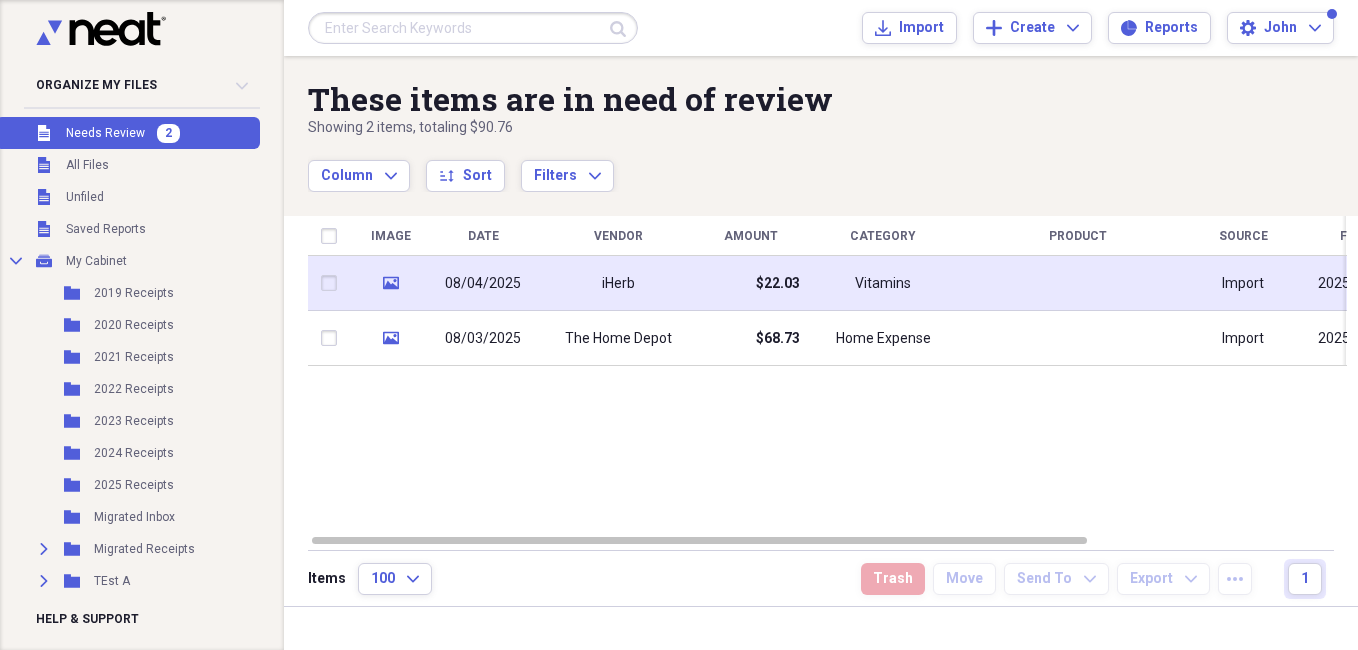 click on "iHerb" at bounding box center [618, 283] 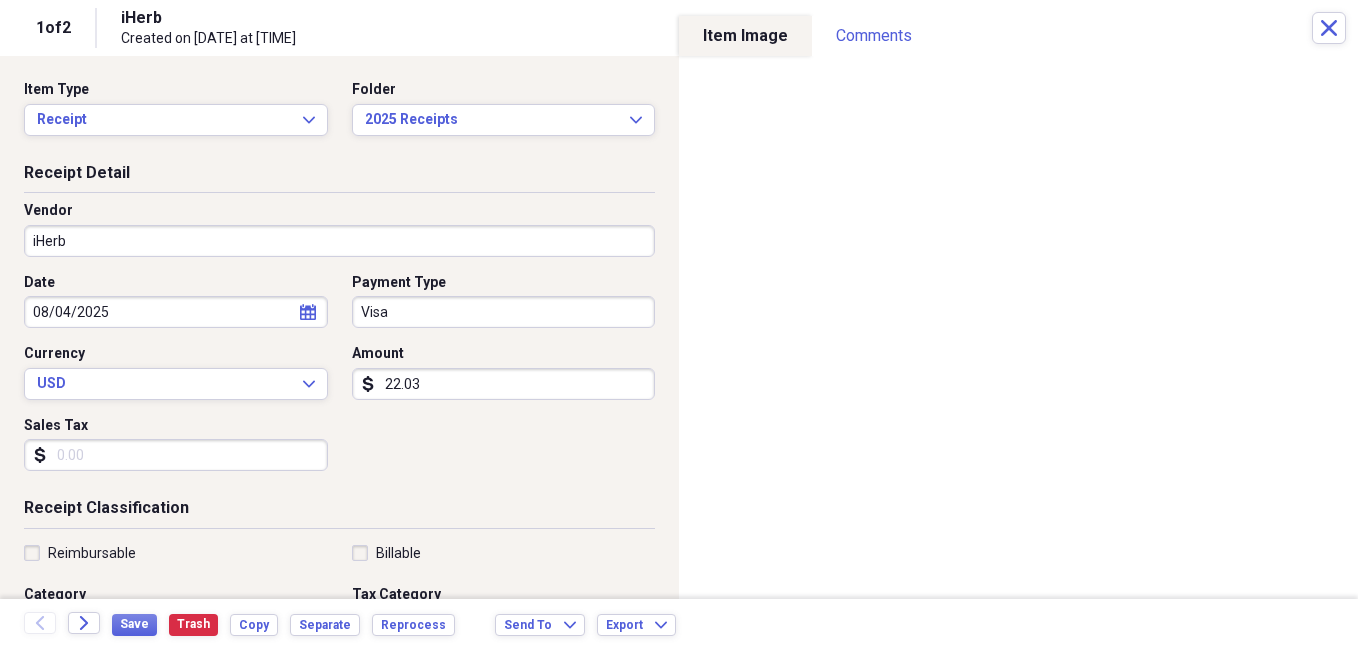 click on "Visa" at bounding box center [504, 312] 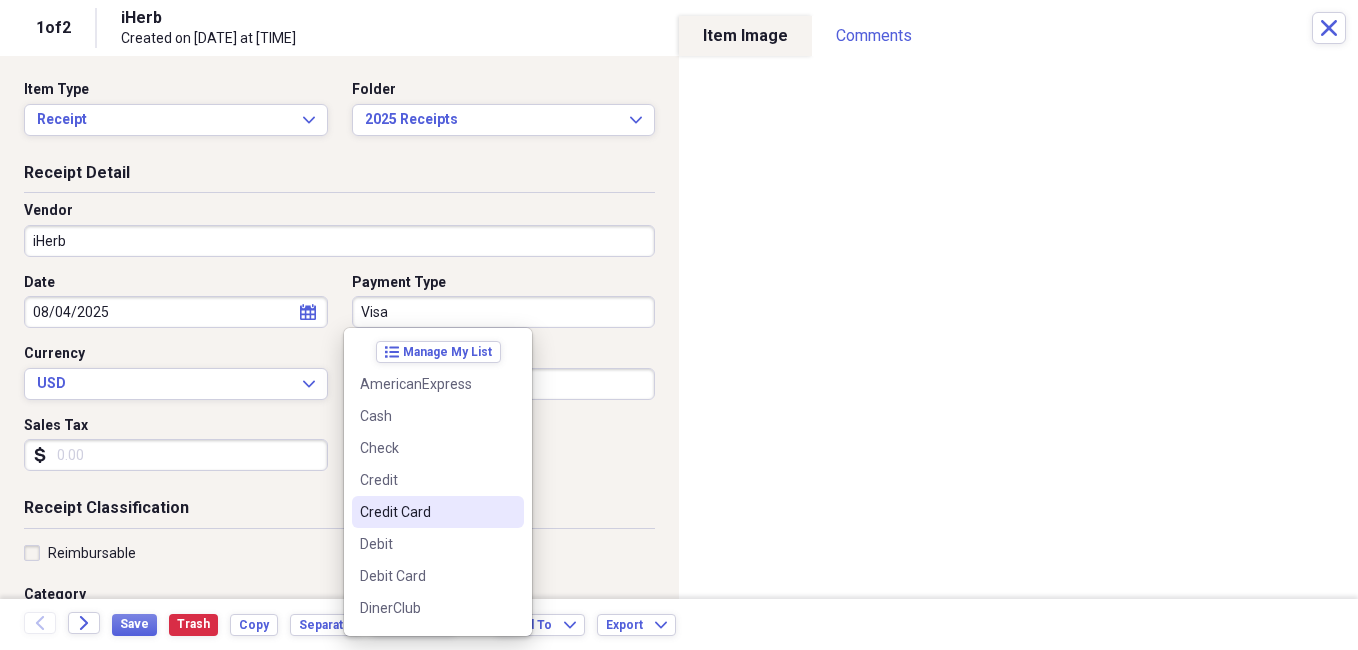 scroll, scrollTop: 188, scrollLeft: 0, axis: vertical 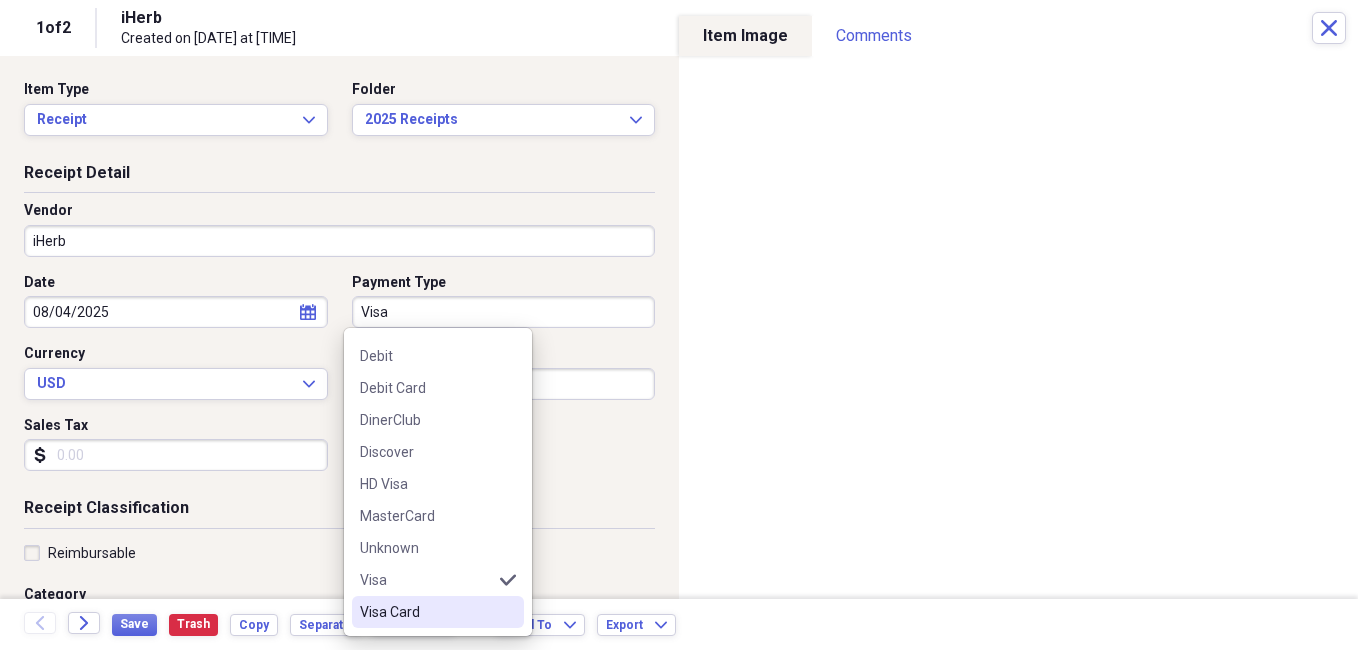 click on "Visa Card" at bounding box center [426, 612] 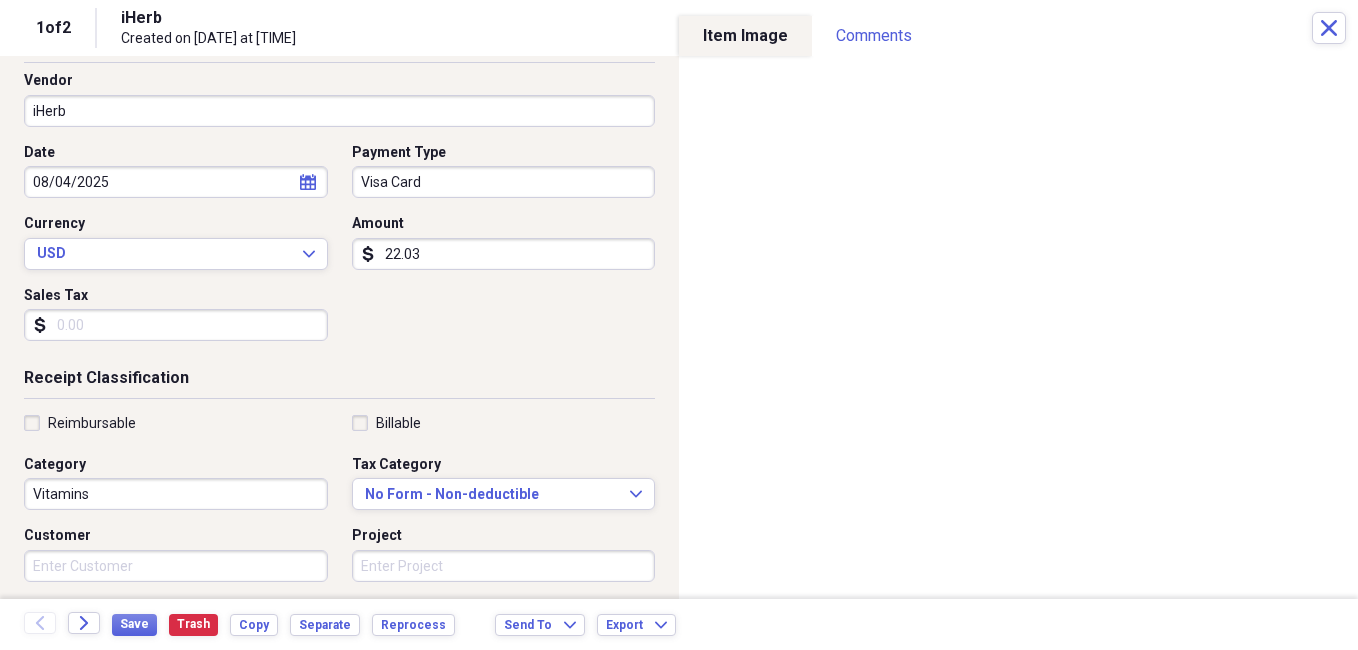 scroll, scrollTop: 200, scrollLeft: 0, axis: vertical 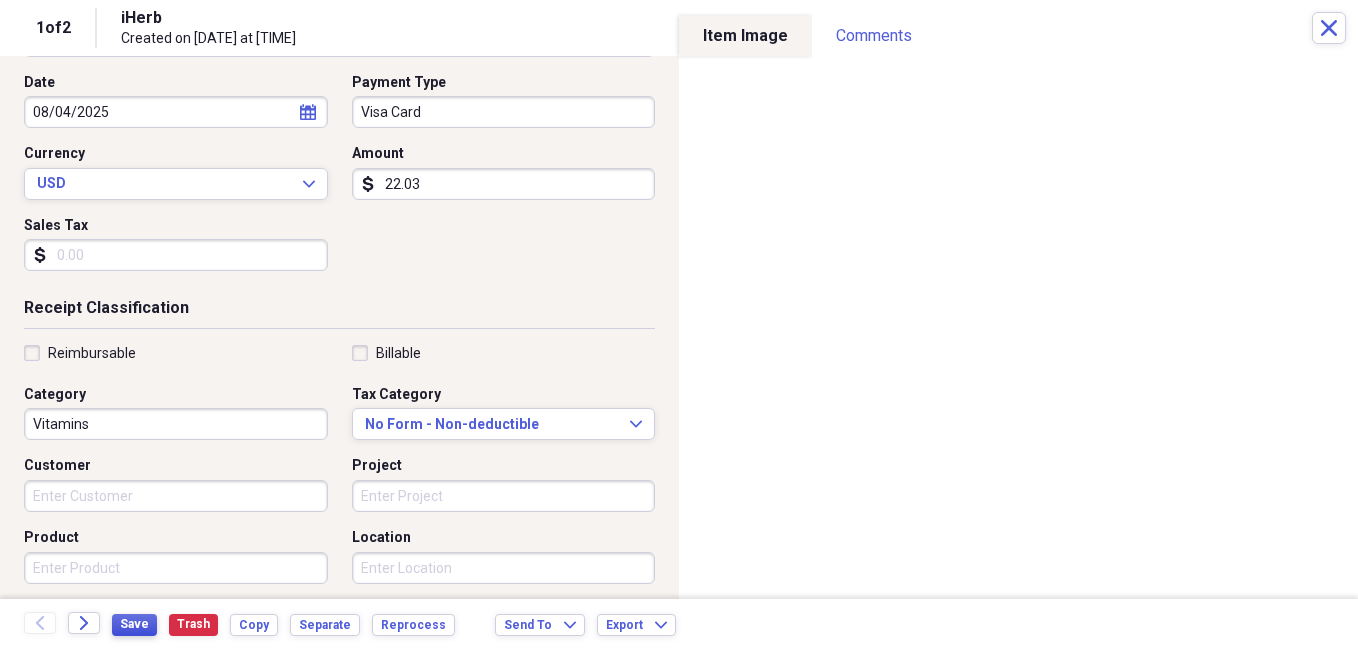 click on "Save" at bounding box center [134, 624] 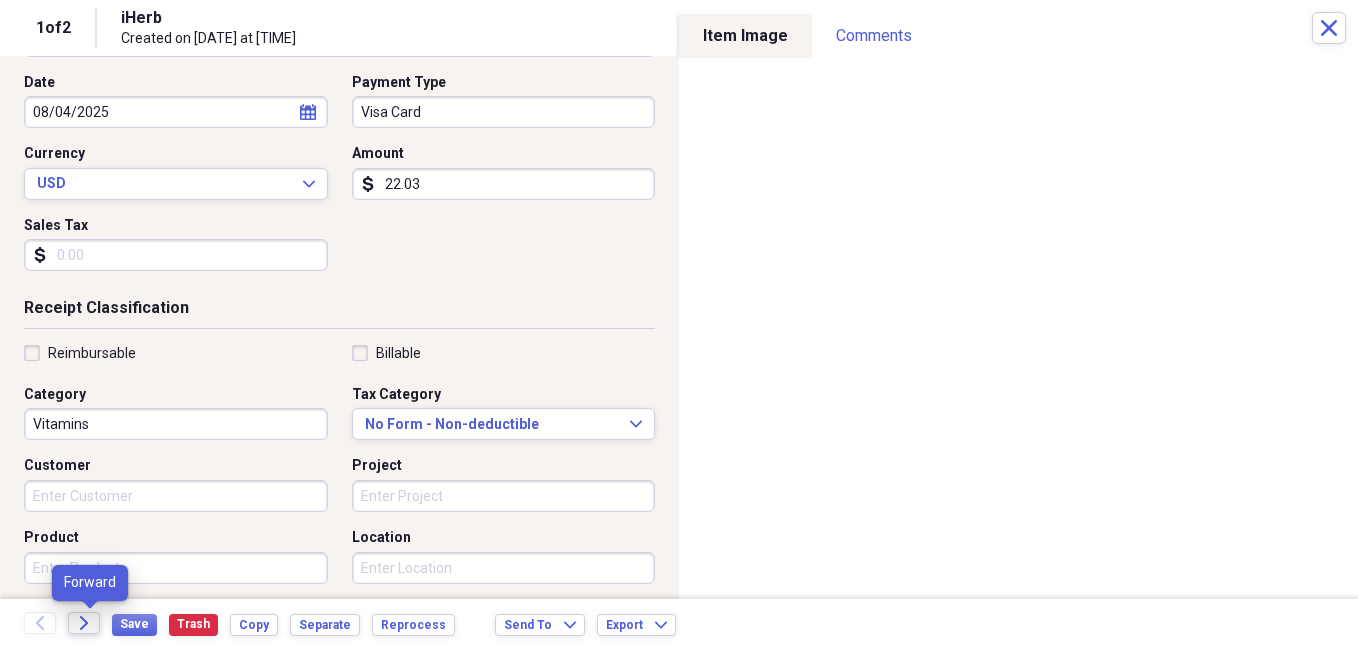 click 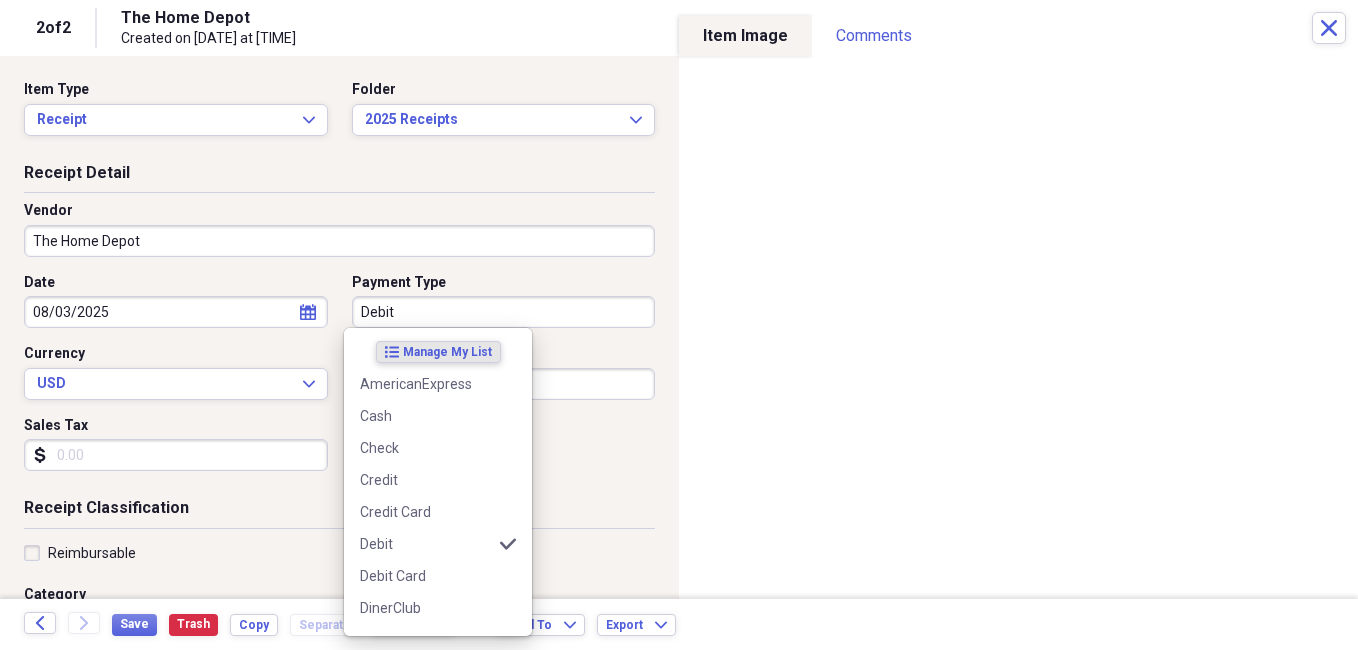 click on "Debit" at bounding box center (504, 312) 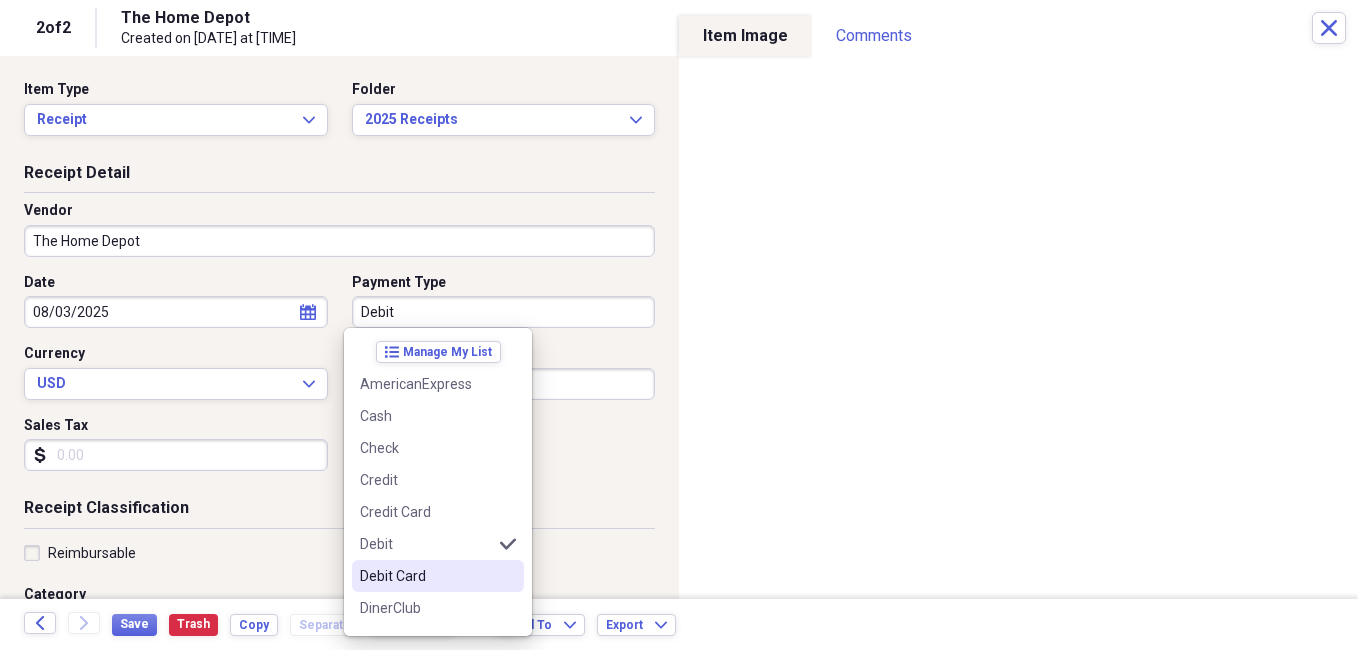 click on "Debit Card" at bounding box center (426, 576) 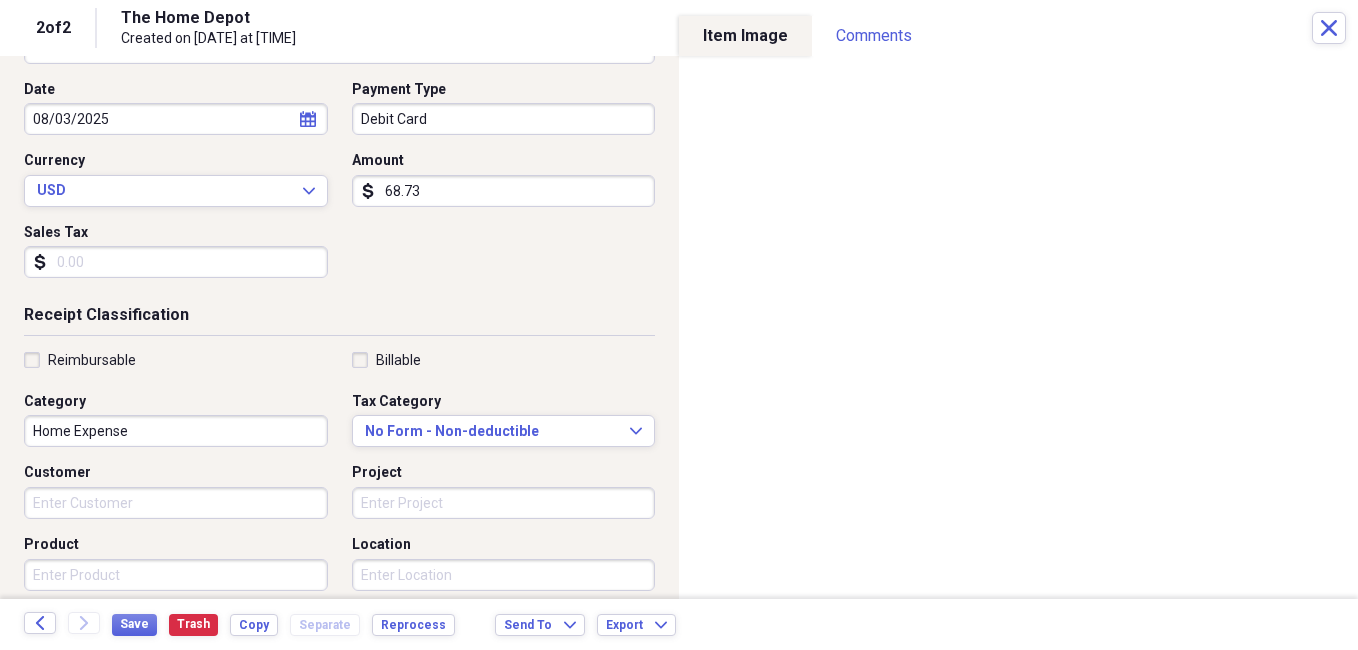 scroll, scrollTop: 200, scrollLeft: 0, axis: vertical 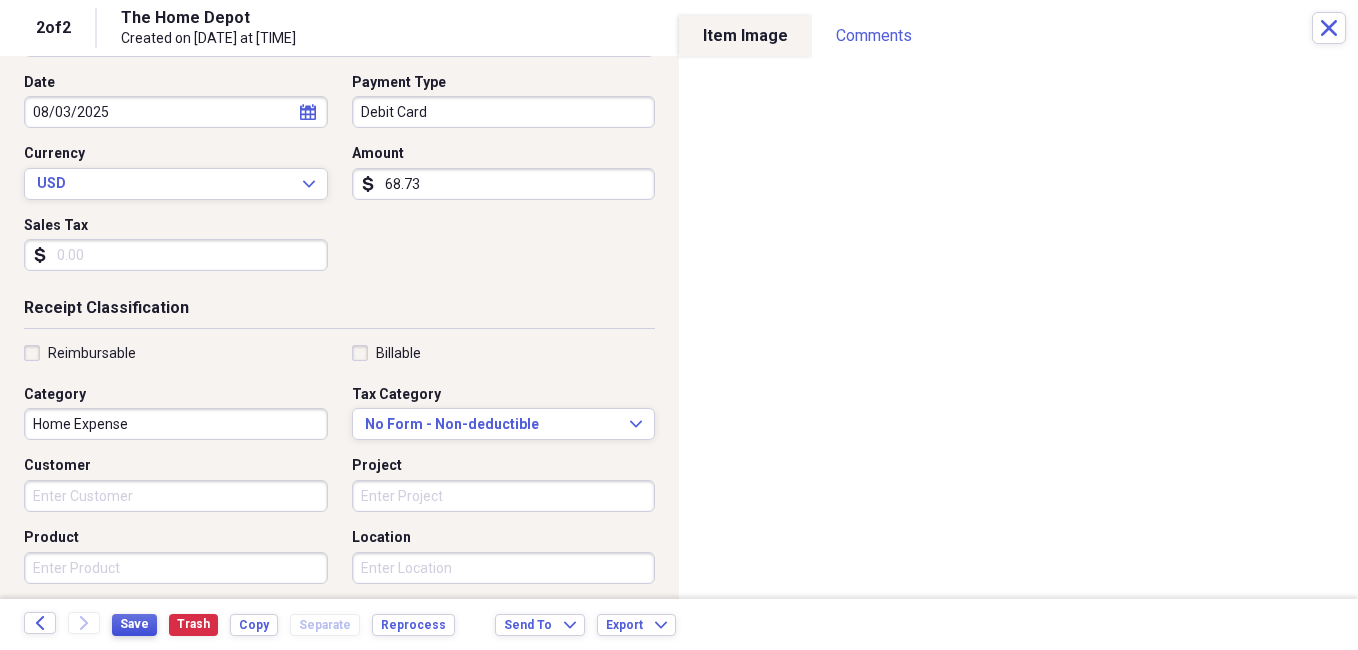 click on "Save" at bounding box center [134, 624] 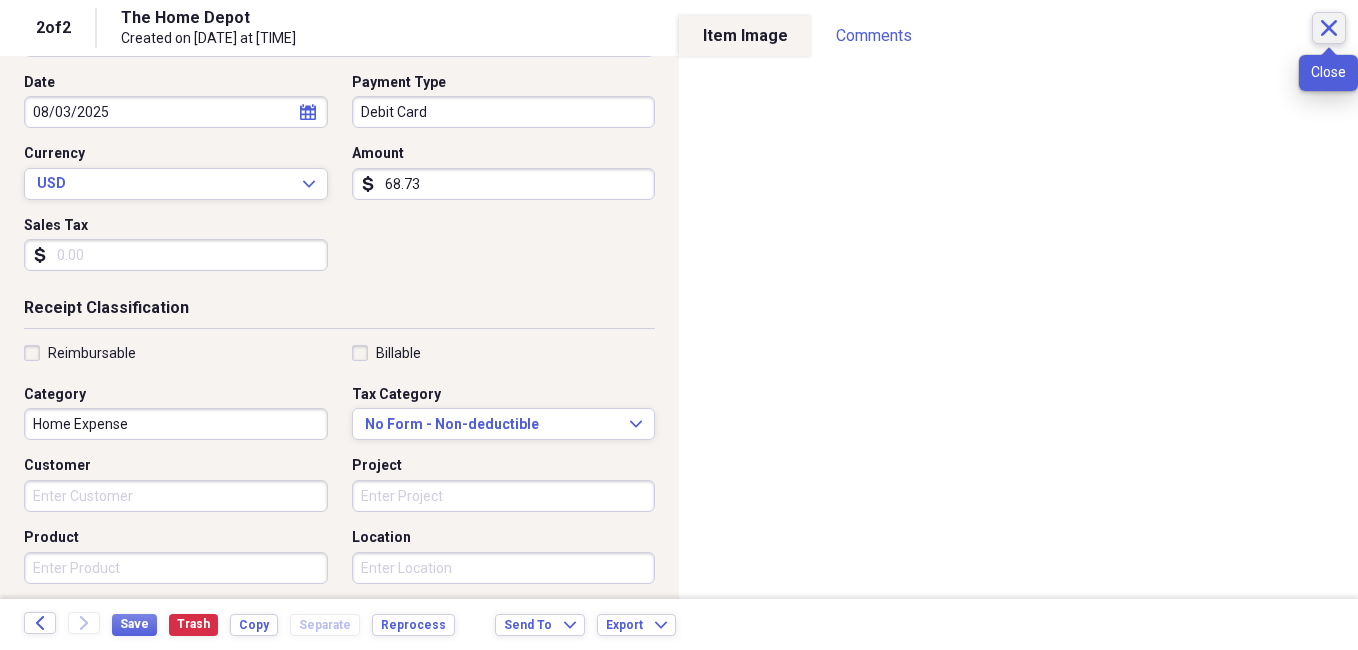 click 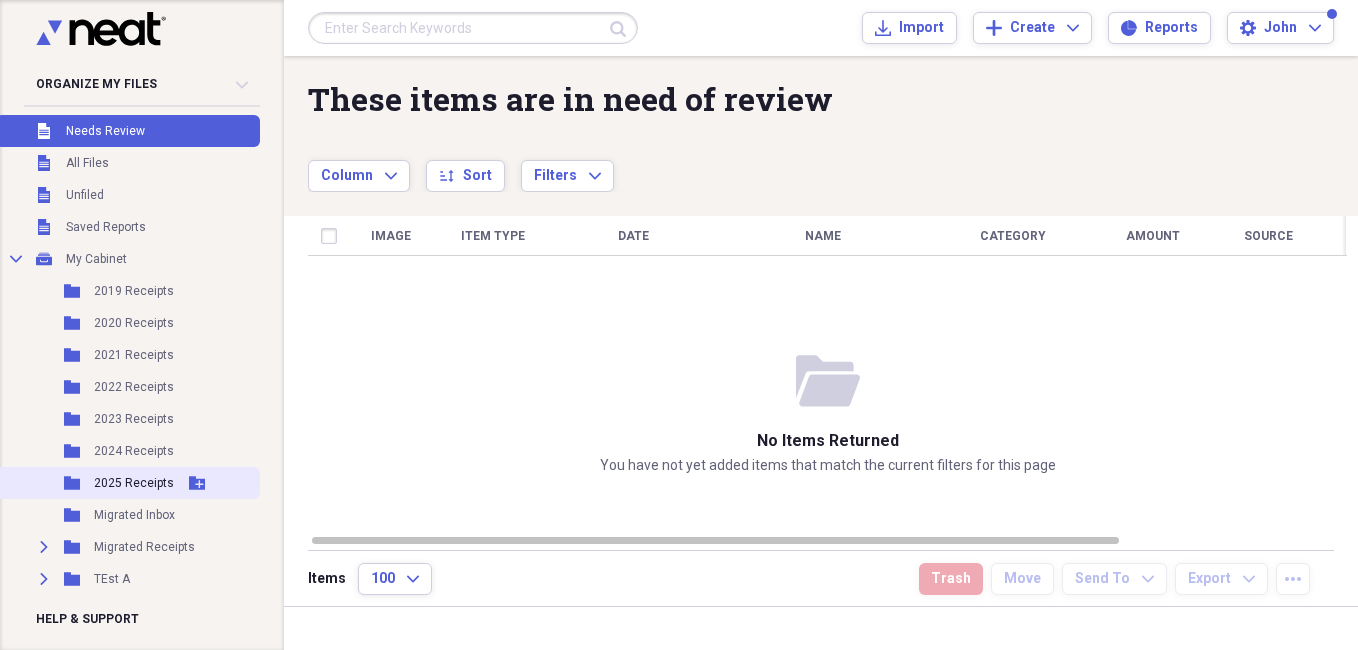 click on "2025 Receipts" at bounding box center (134, 483) 